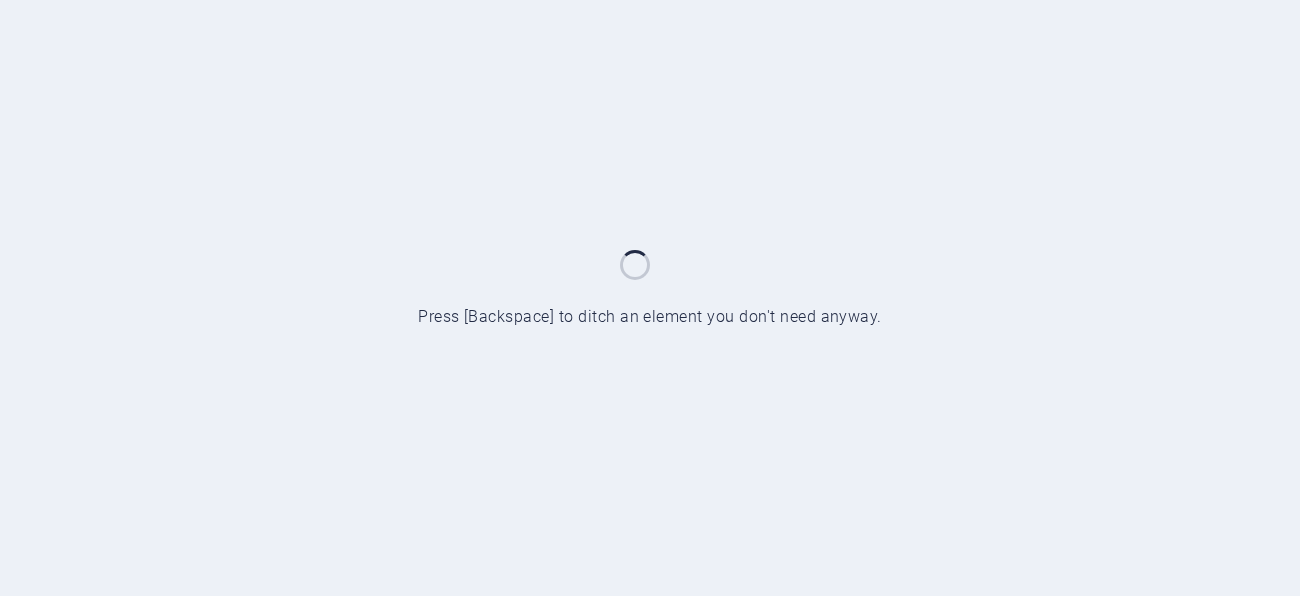 scroll, scrollTop: 0, scrollLeft: 0, axis: both 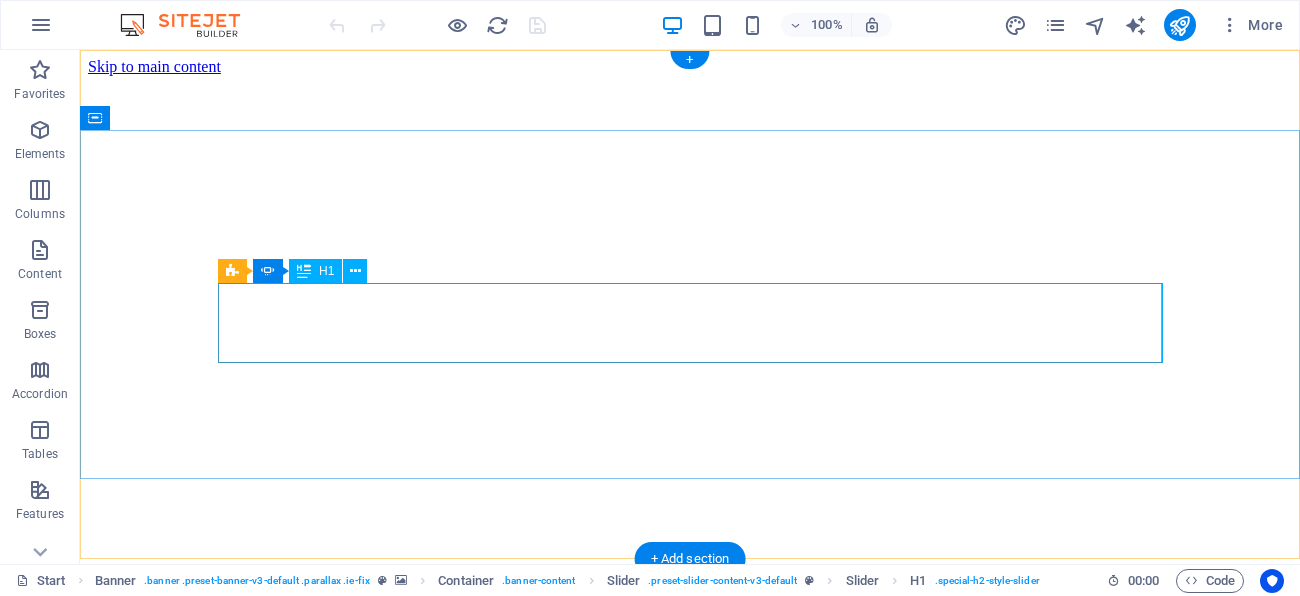 click on "My Portfolio" at bounding box center (560, 4127) 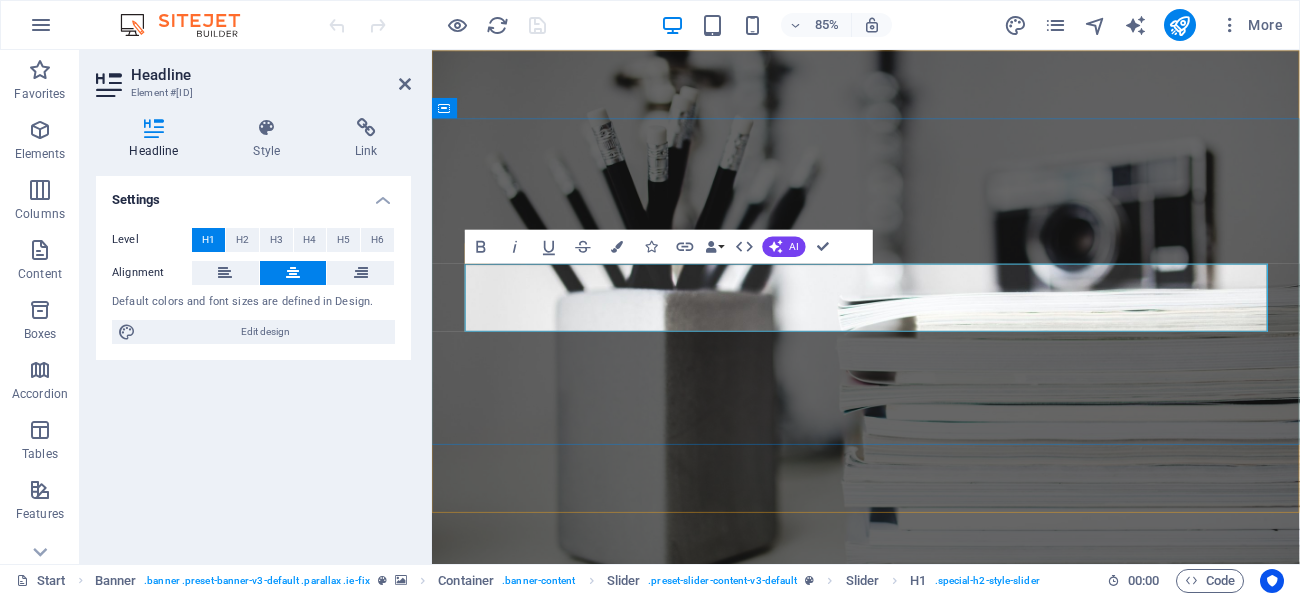 click on "My Portfolio" at bounding box center (943, 911) 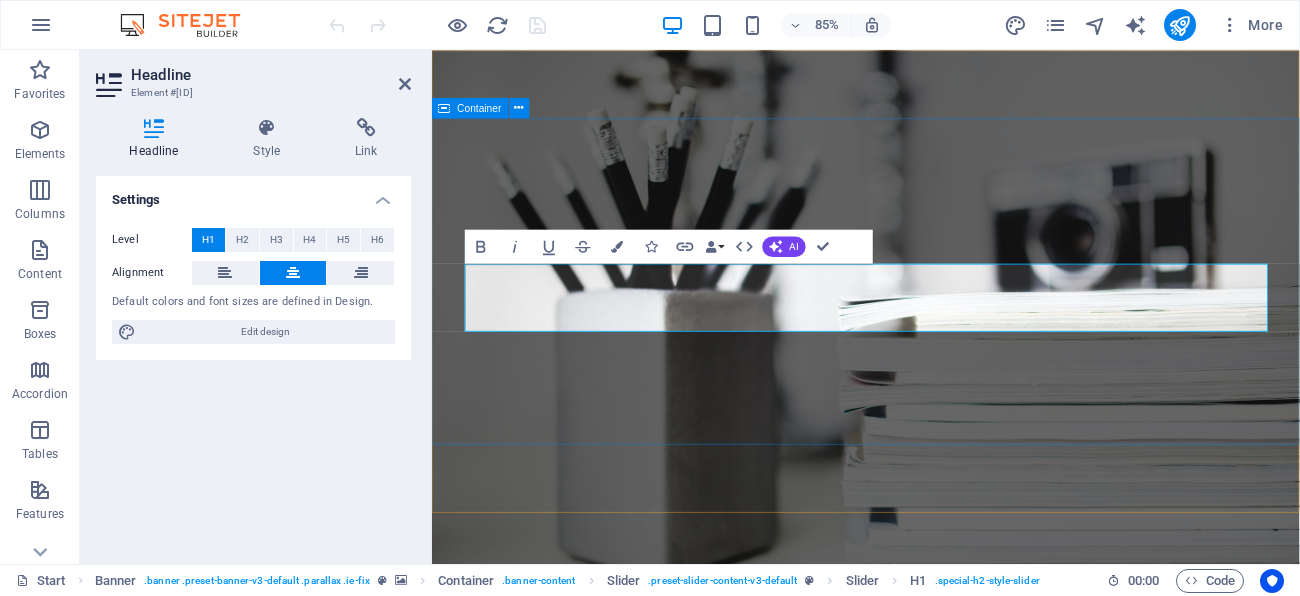 click on "Welcome My Portfolio [FIRST]'S PORTFOLIO Photographer" at bounding box center [942, 893] 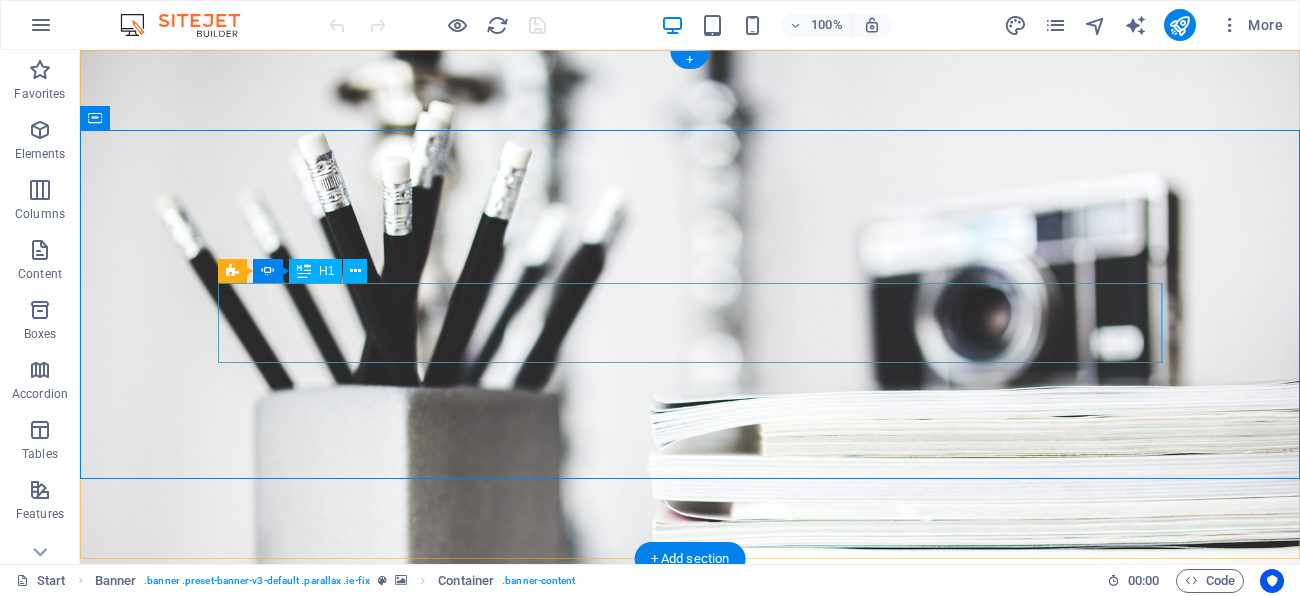 click on "My Portfolio" at bounding box center (690, 912) 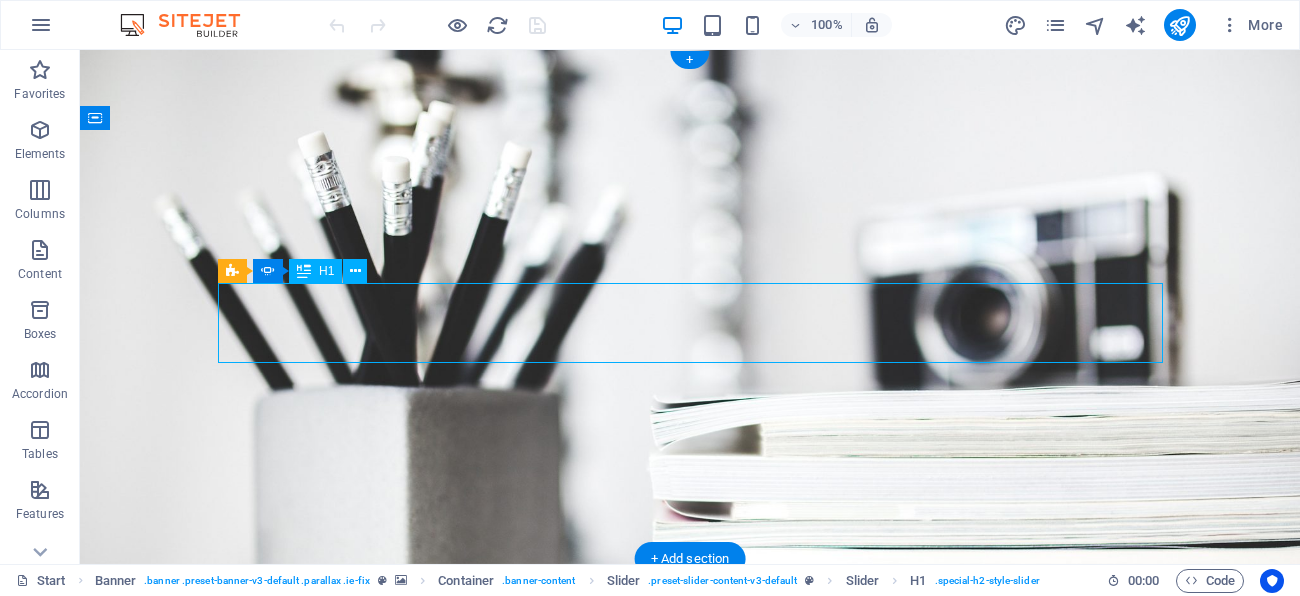 click on "My Portfolio" at bounding box center [690, 912] 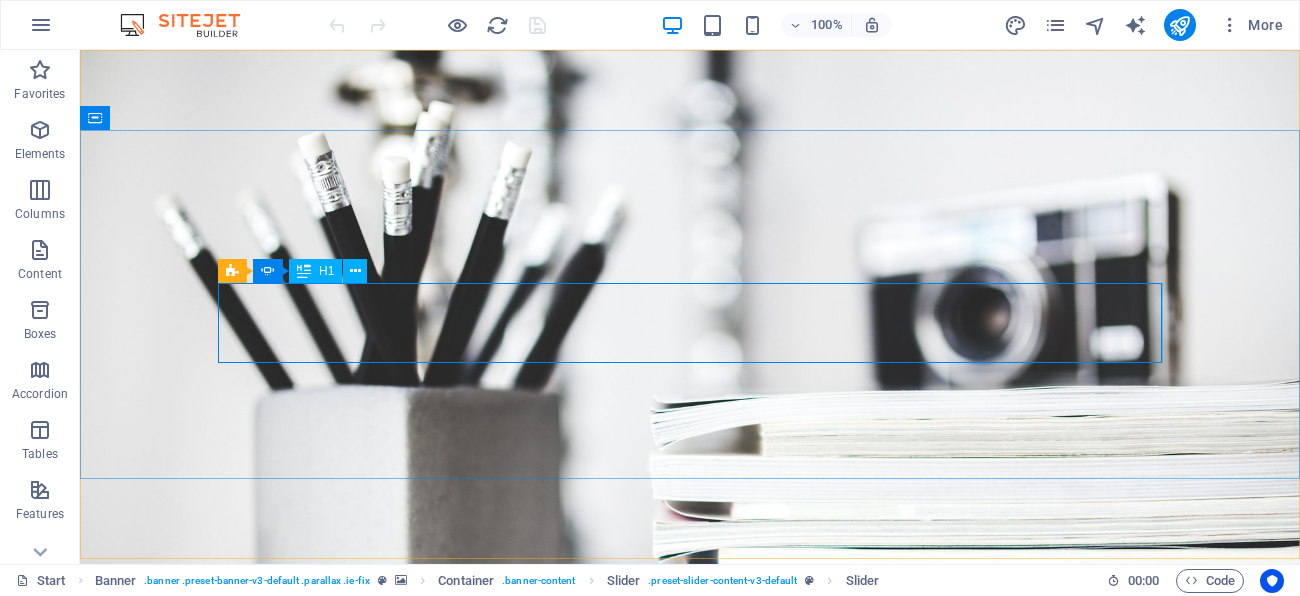 click on "Slider   Slider   H1" at bounding box center [299, 271] 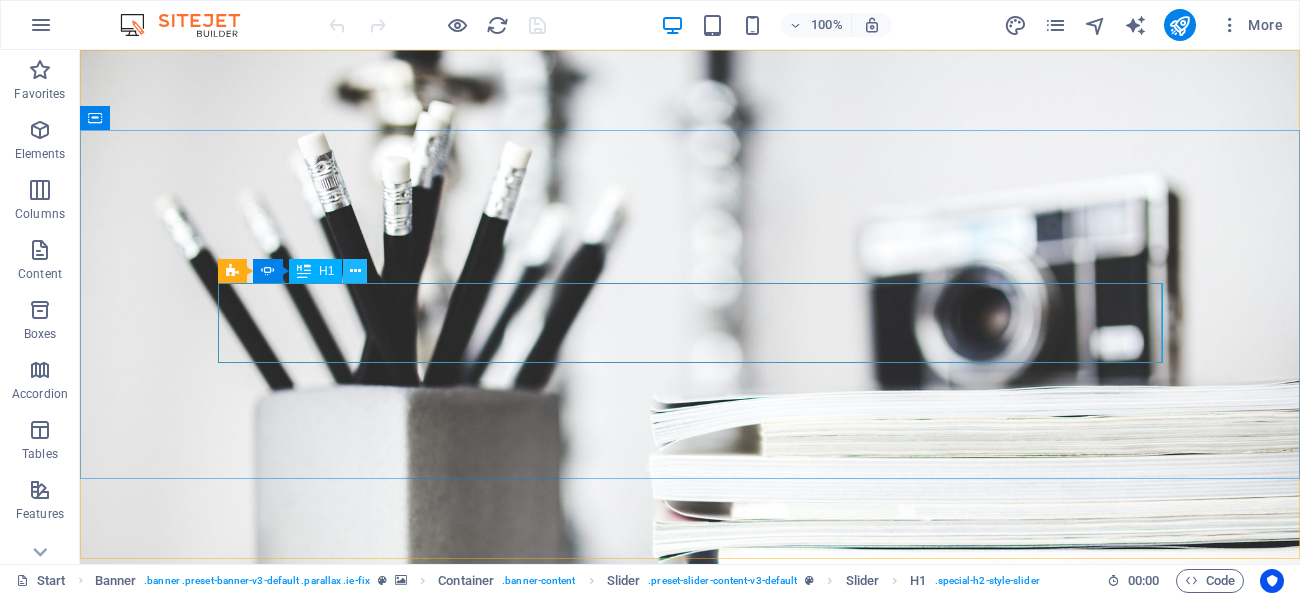 click at bounding box center (355, 271) 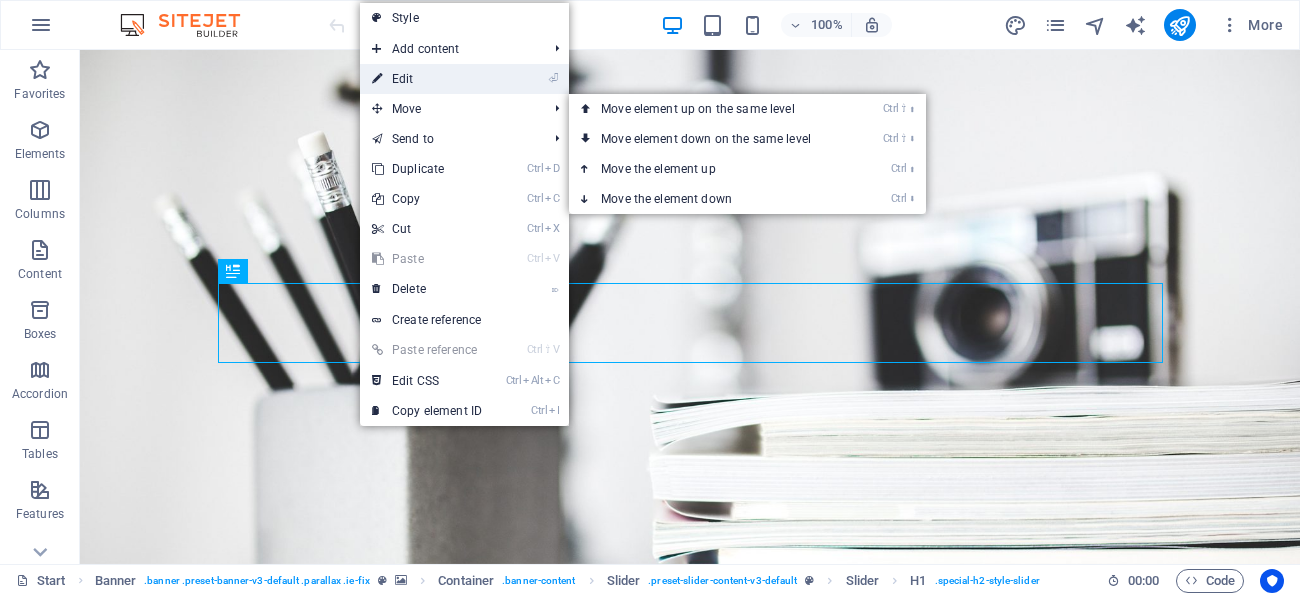 click on "⏎  Edit" at bounding box center (427, 79) 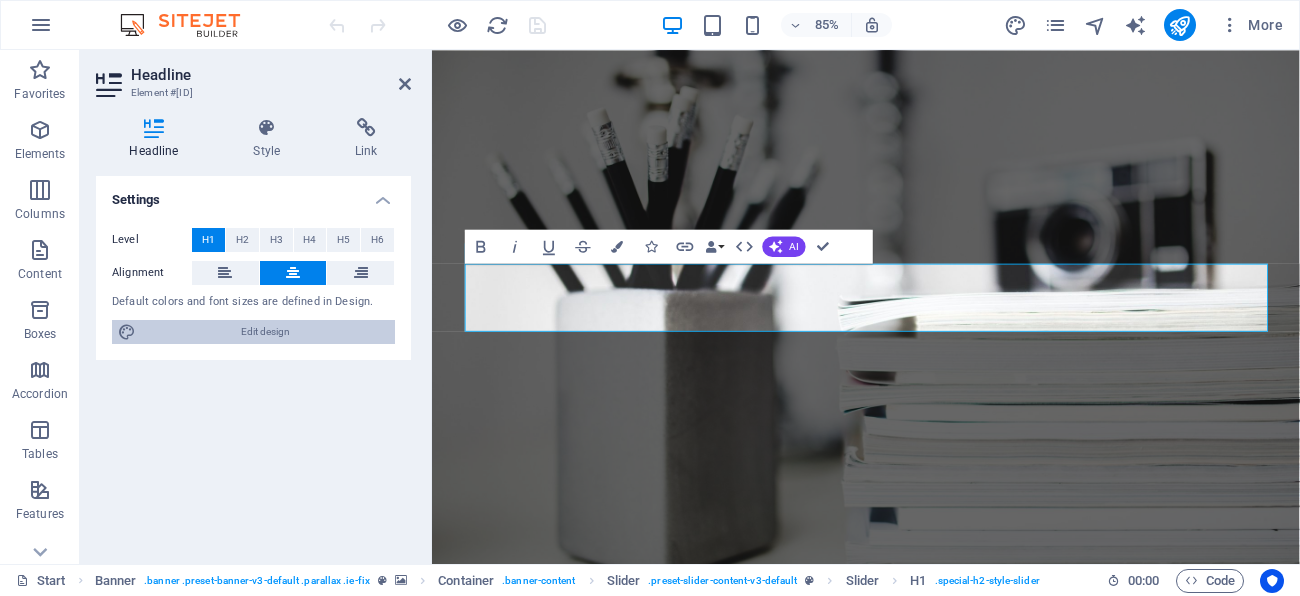 click on "Edit design" at bounding box center [265, 332] 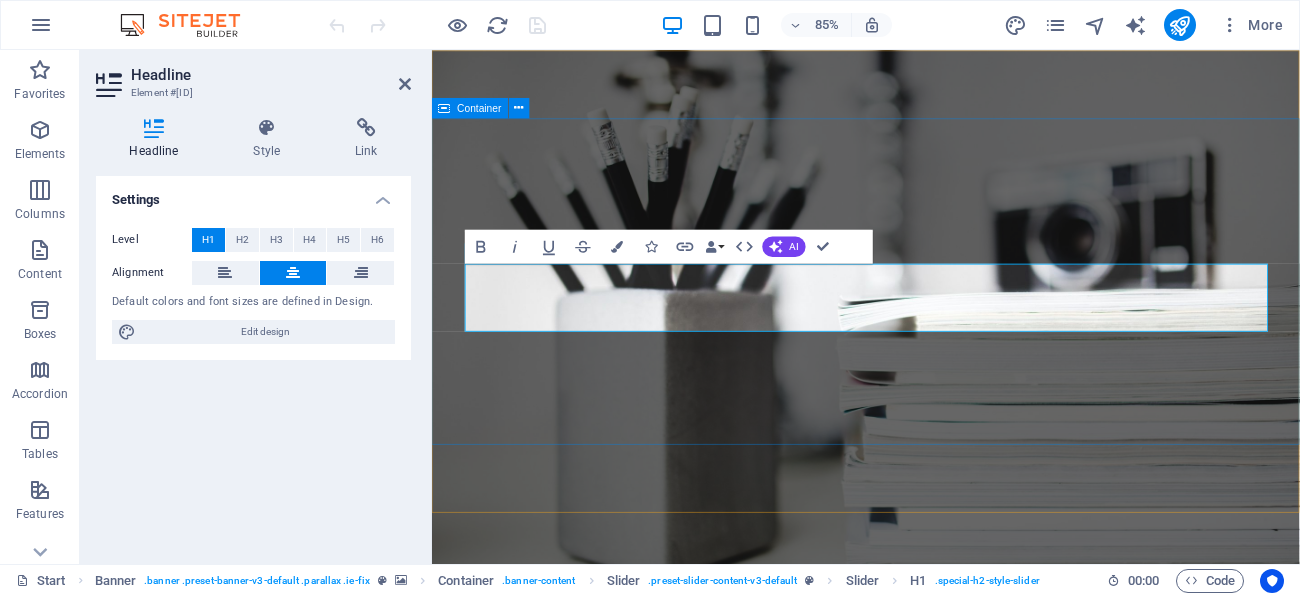click on "Welcome My Portfolio [FIRST]'S PORTFOLIO Photographer" at bounding box center [942, 893] 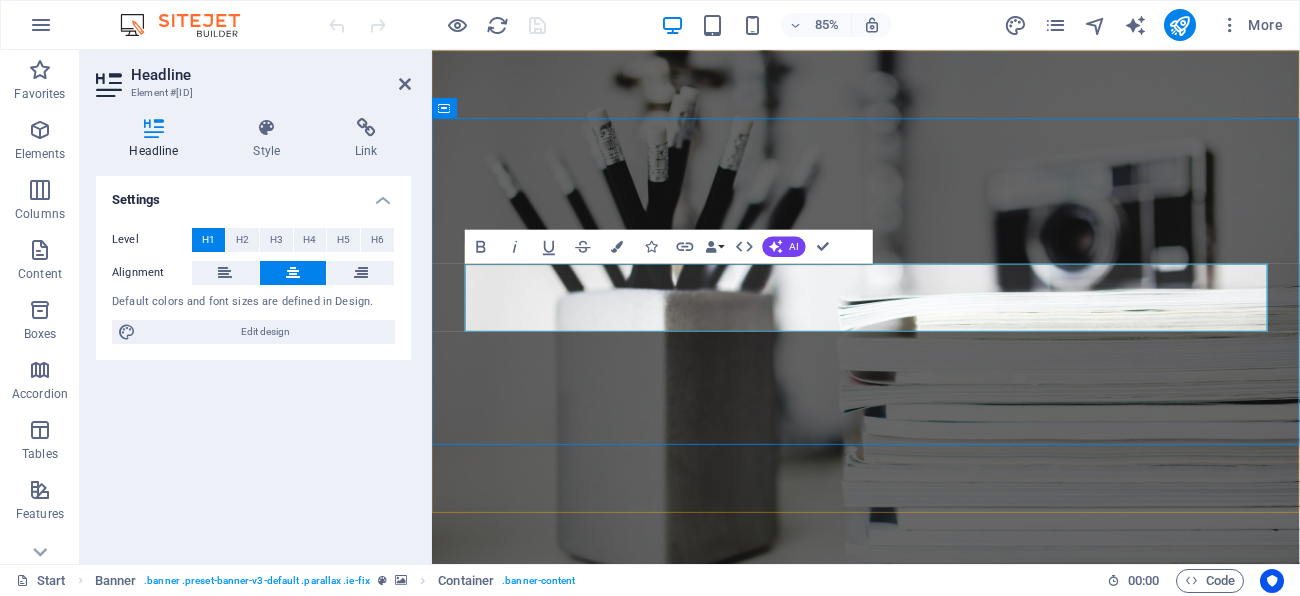 click on "My Portfolio" at bounding box center (943, 912) 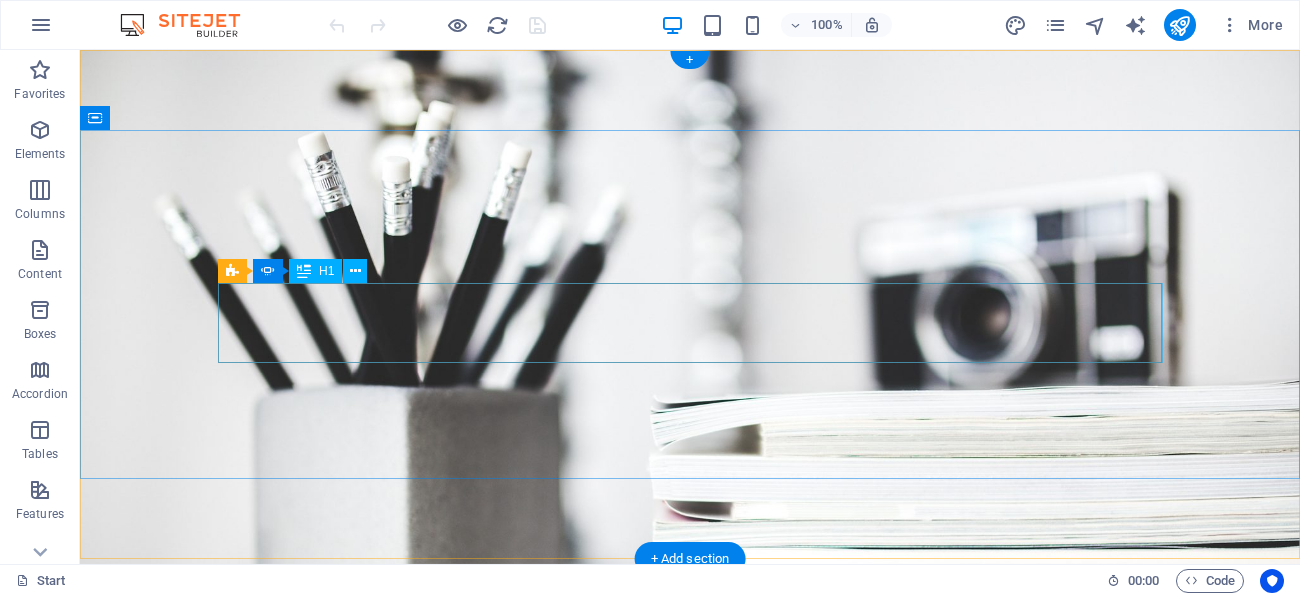 click on "My Portfolio" at bounding box center (690, 912) 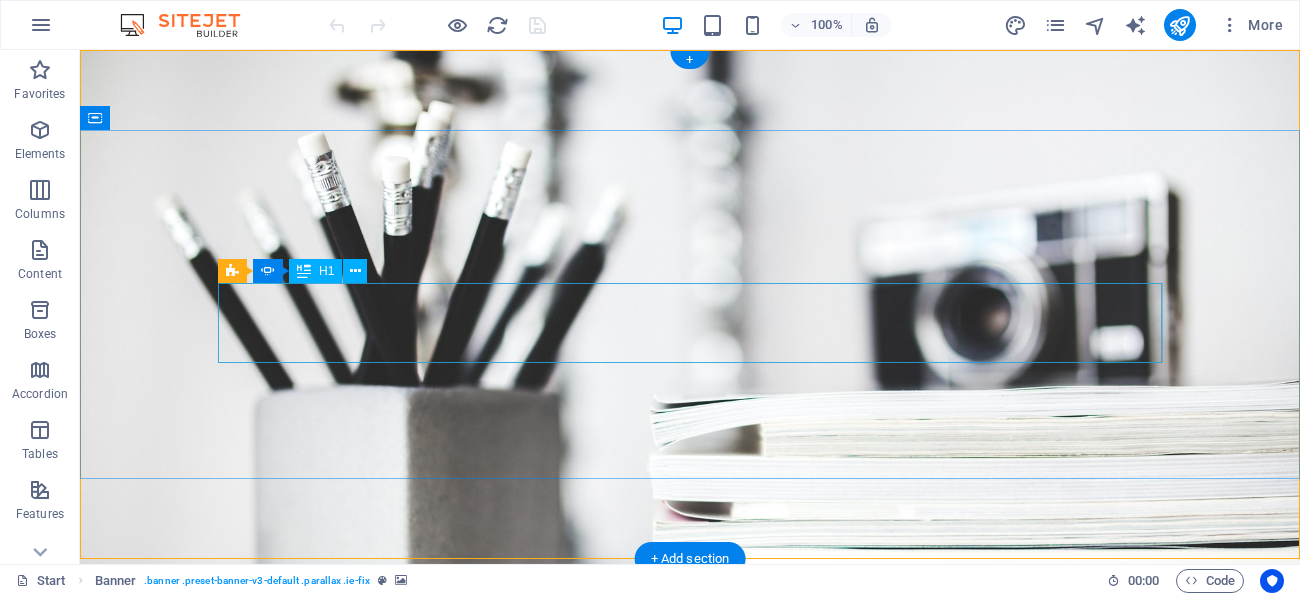 click on "[FIRST]'S PORTFOLIO" at bounding box center (-255, 992) 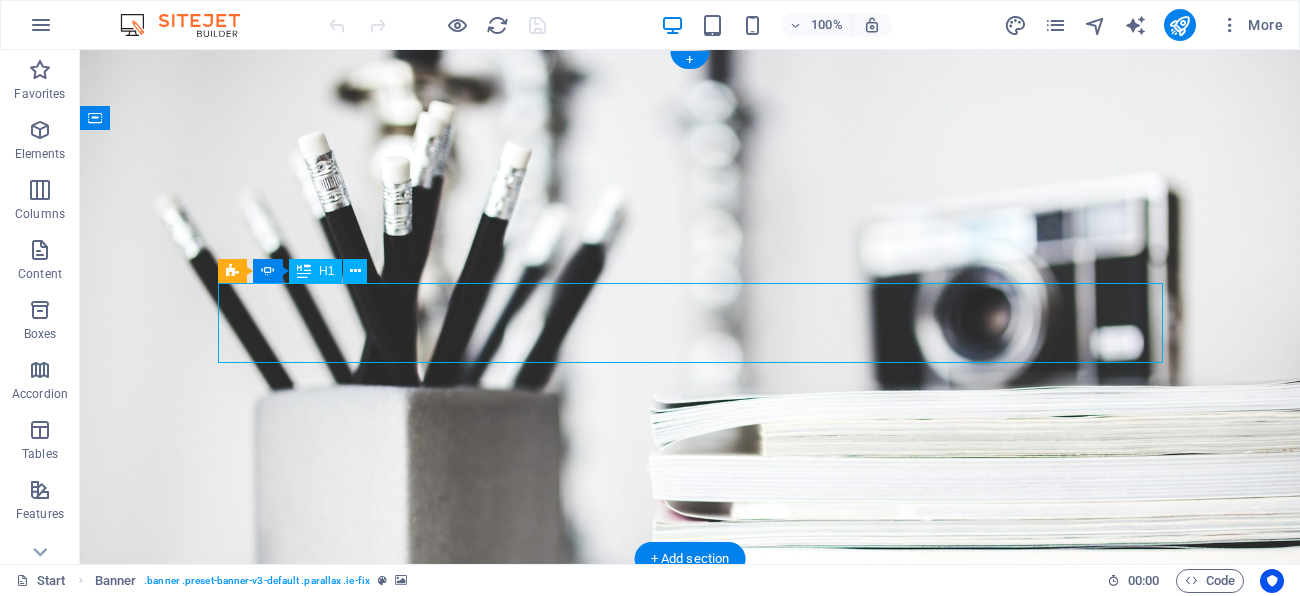 click on "[FIRST]'S PORTFOLIO" at bounding box center (-255, 992) 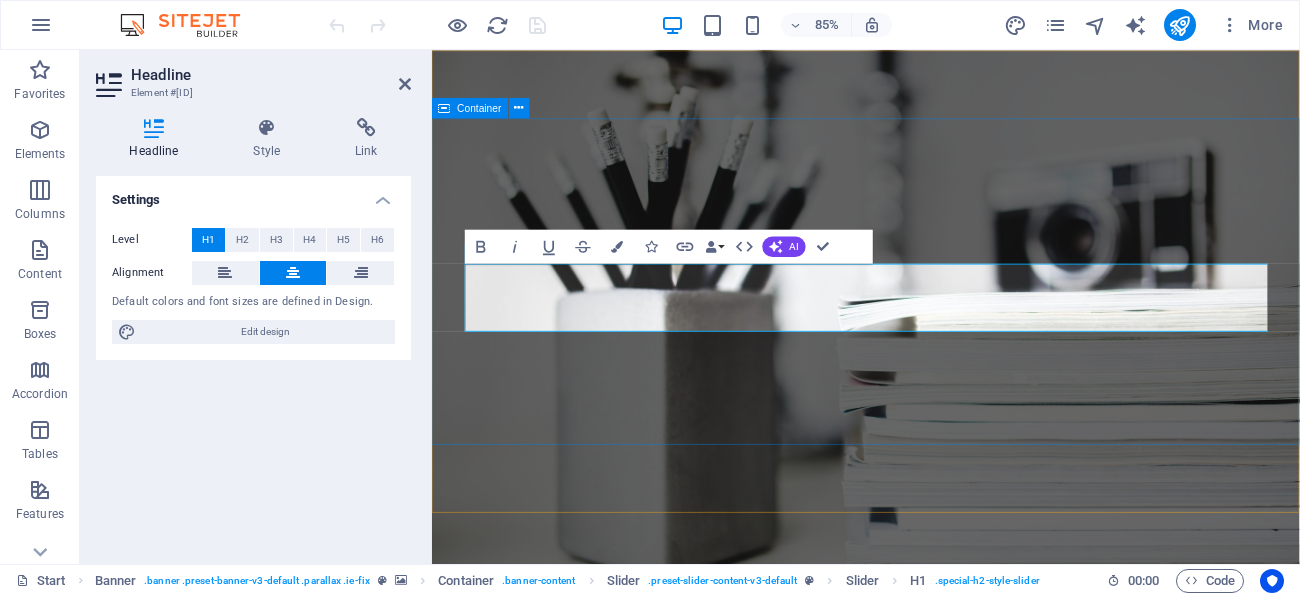 click on "Welcome My Portfolio [FIRST]'S PORTFOLIO Photographer" at bounding box center (942, 893) 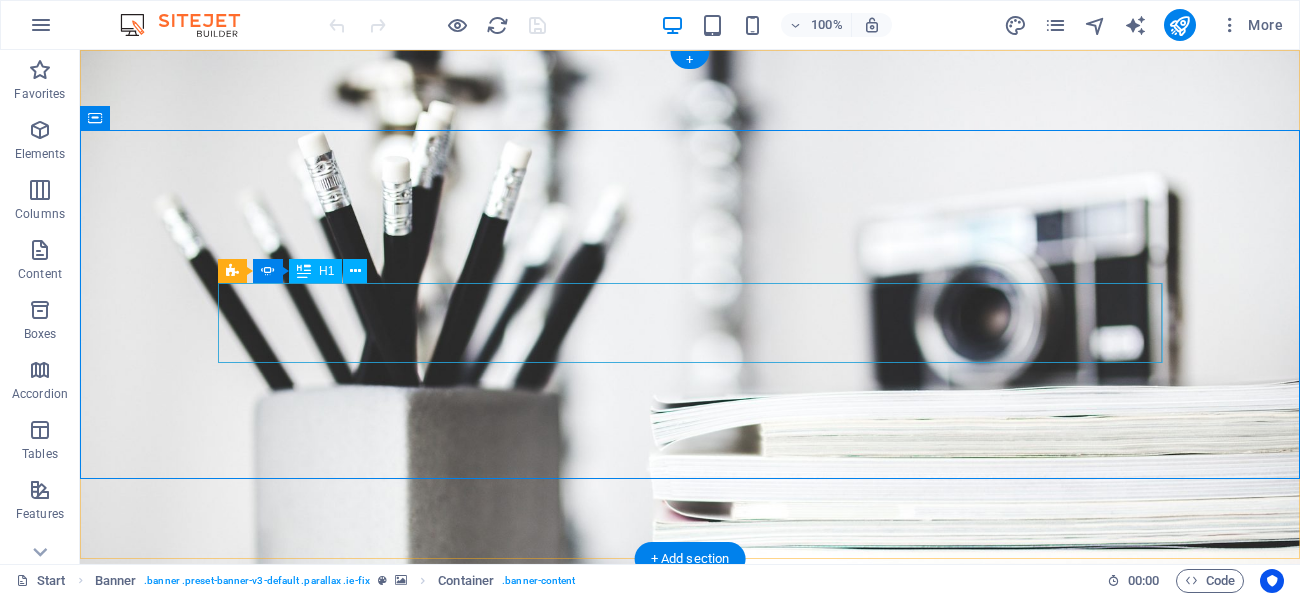 click on "[FIRST]'S PORTFOLIO" at bounding box center (-255, 992) 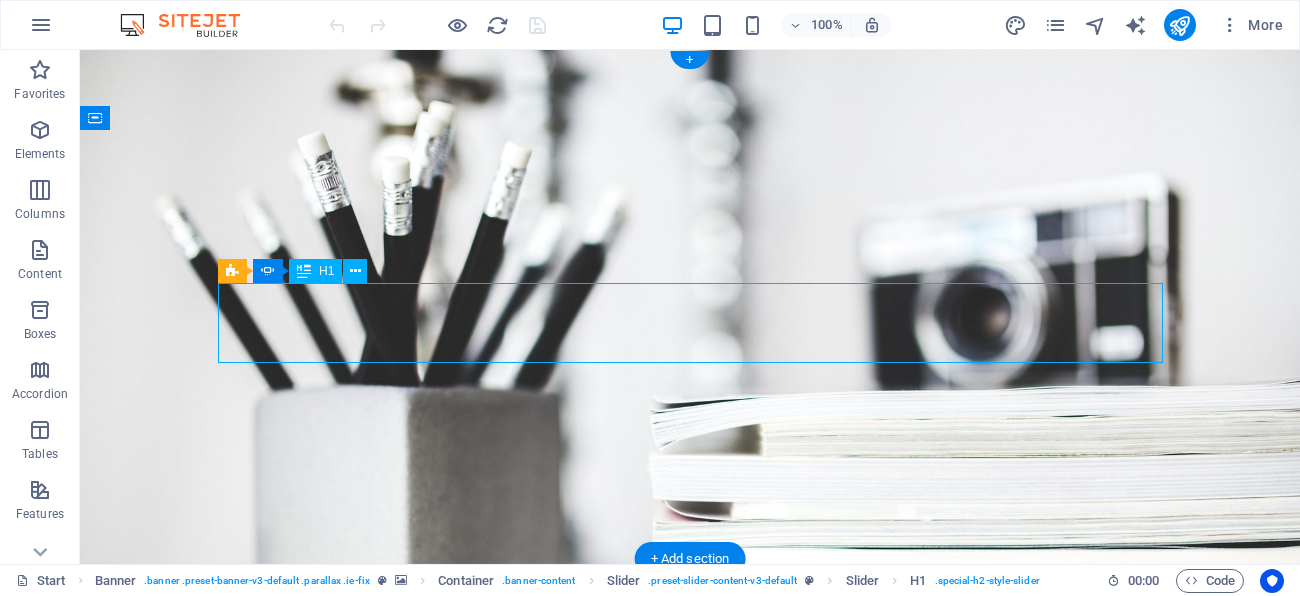 click on "[FIRST]'S PORTFOLIO" at bounding box center (-255, 992) 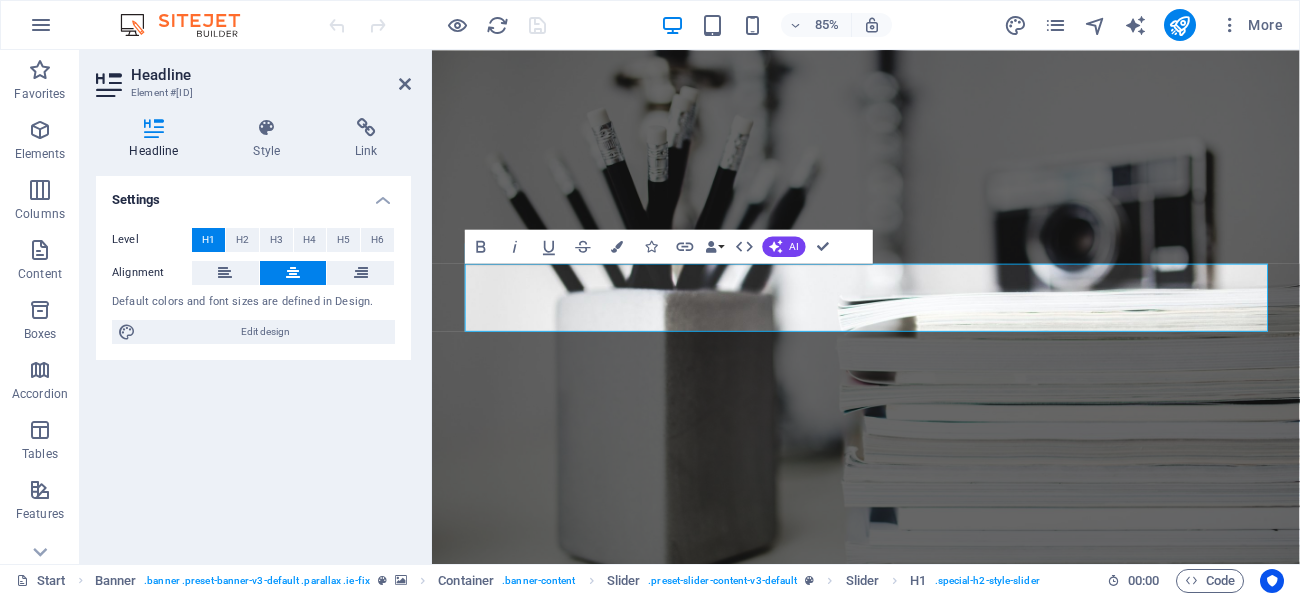 click on "Settings" at bounding box center (253, 194) 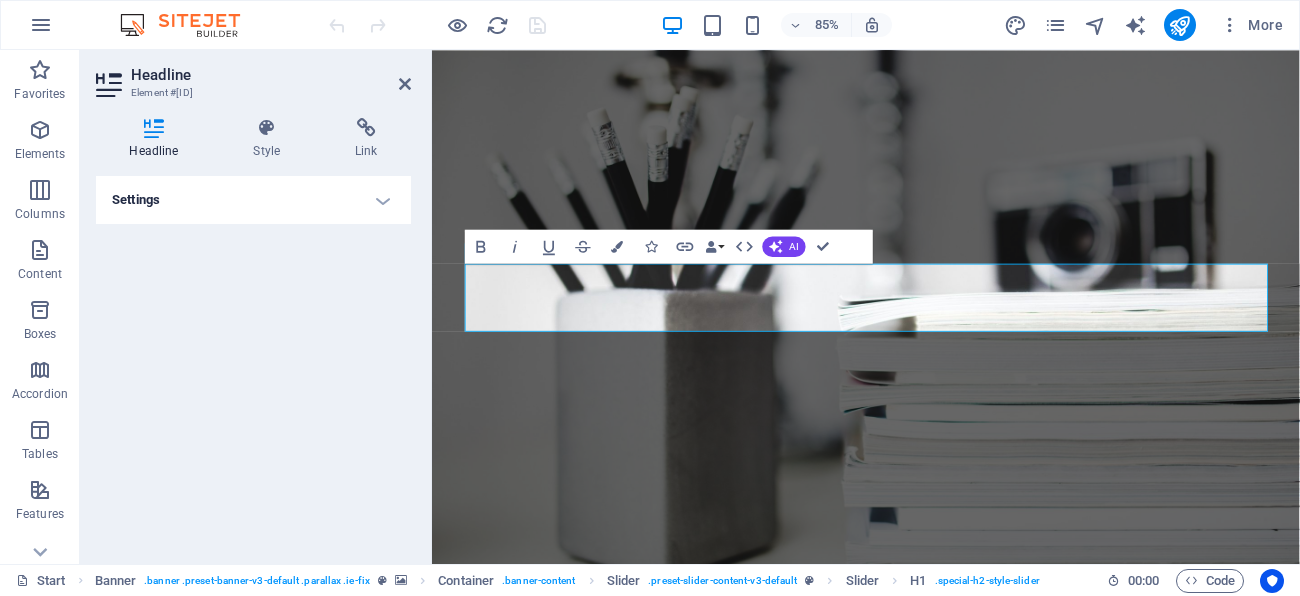 click on "Settings" at bounding box center (253, 200) 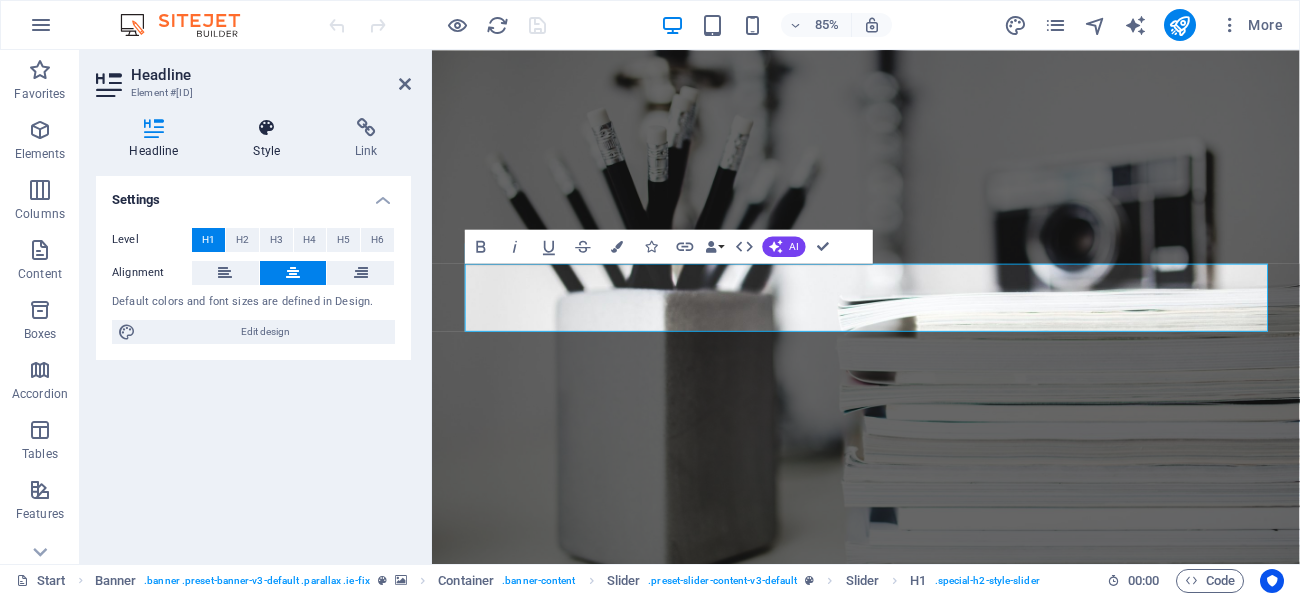 click at bounding box center [267, 128] 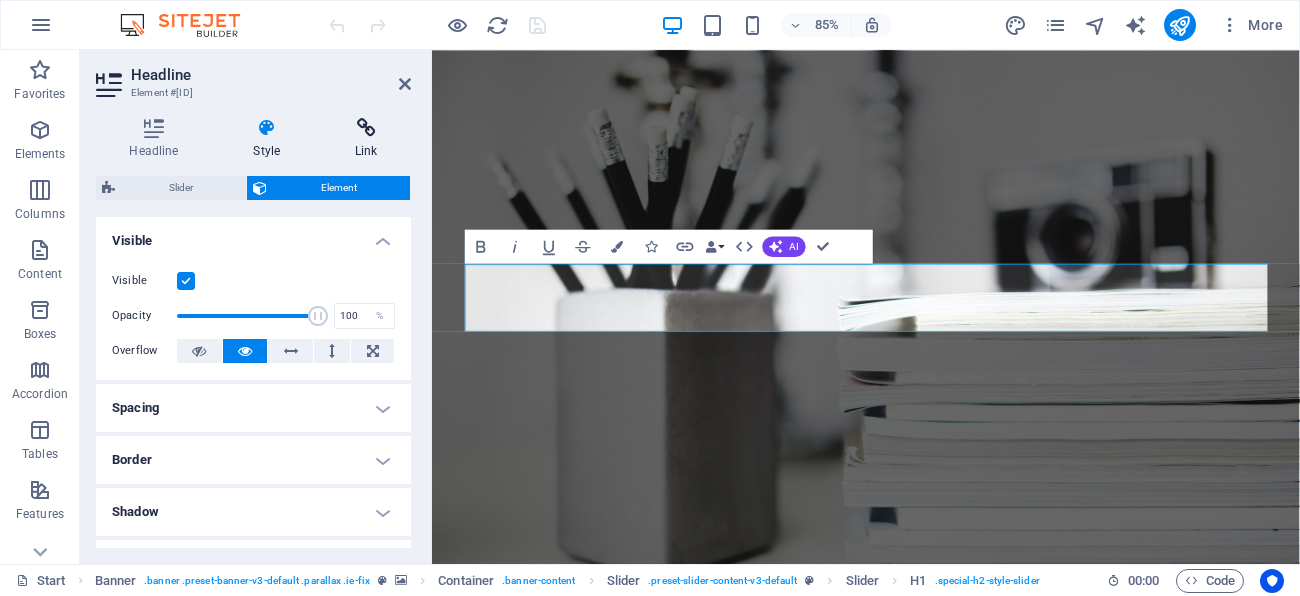 click at bounding box center [366, 128] 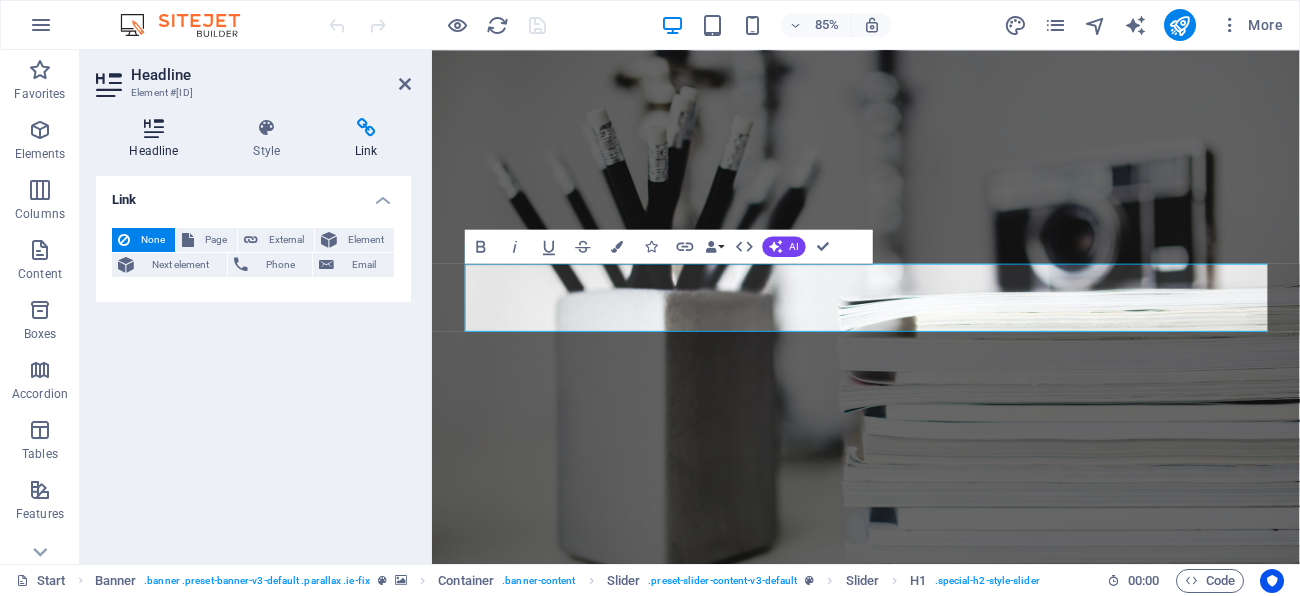 click at bounding box center [154, 128] 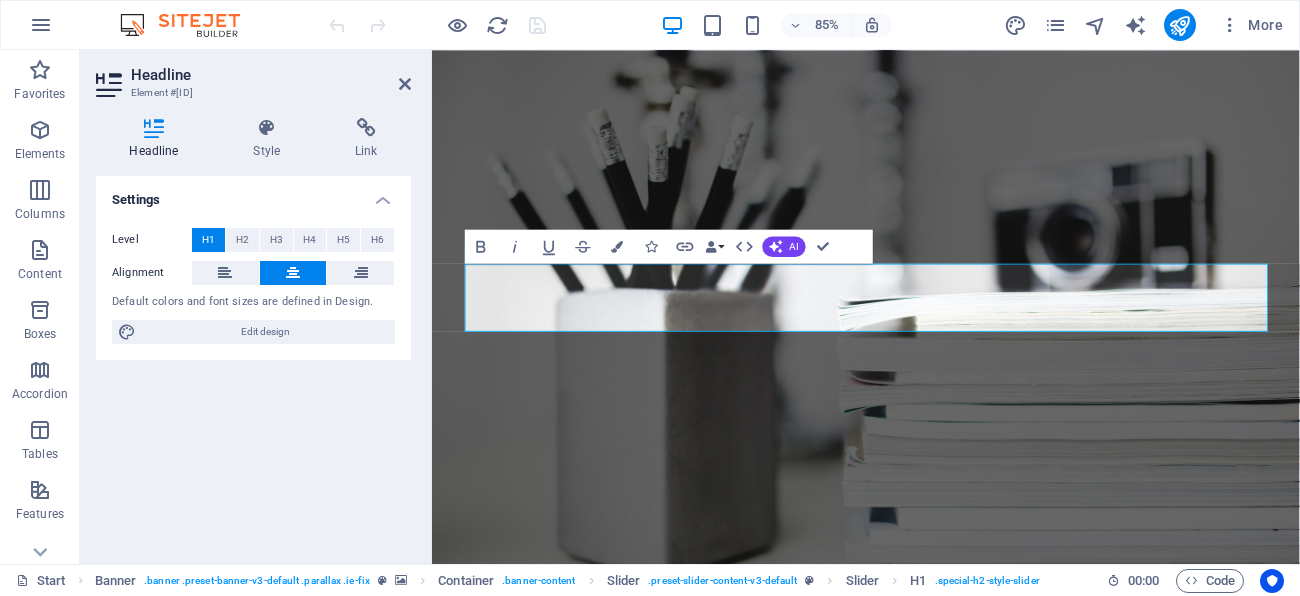 click on "Headline" at bounding box center (271, 75) 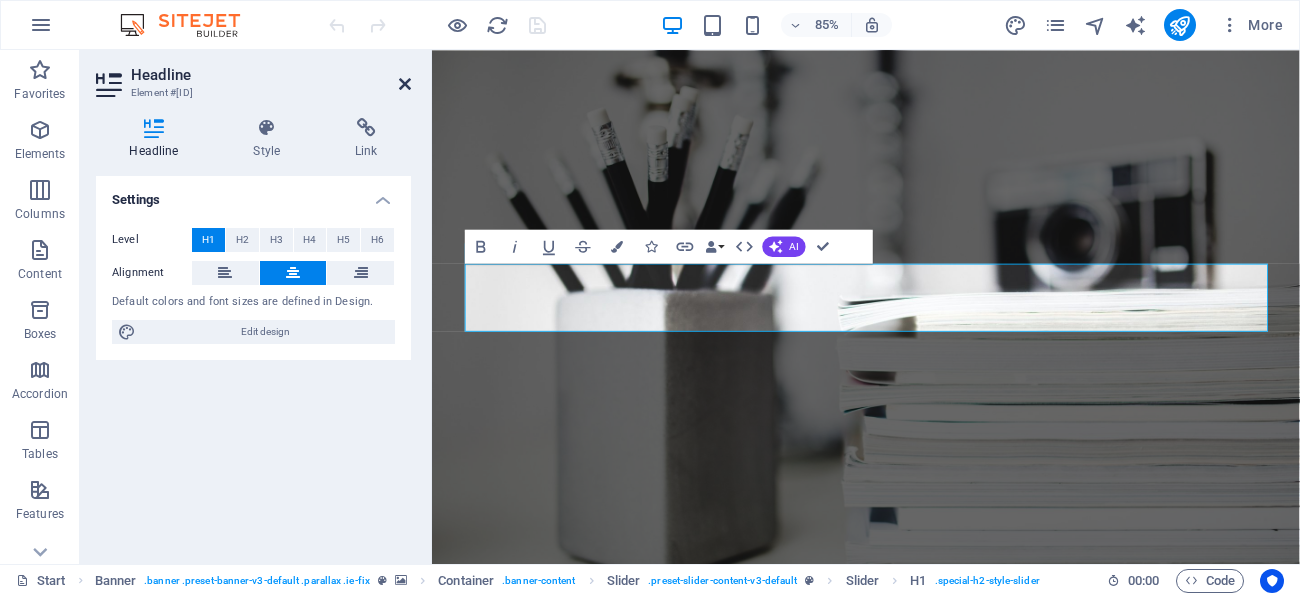 click at bounding box center [405, 84] 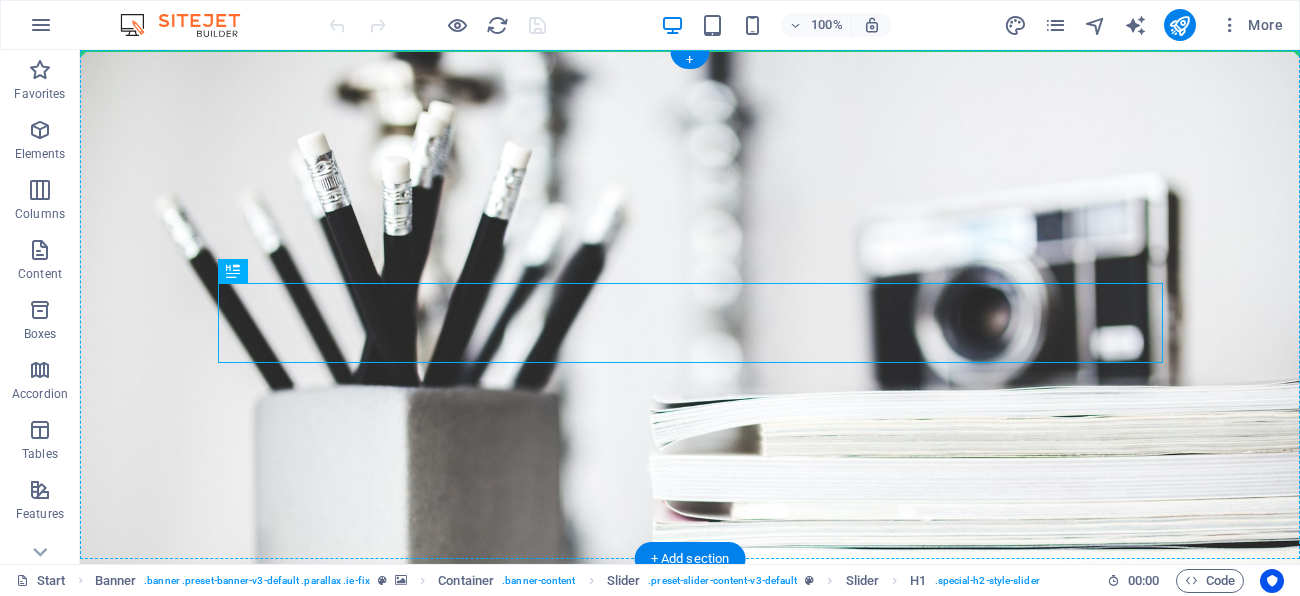 drag, startPoint x: 503, startPoint y: 285, endPoint x: 548, endPoint y: 212, distance: 85.75546 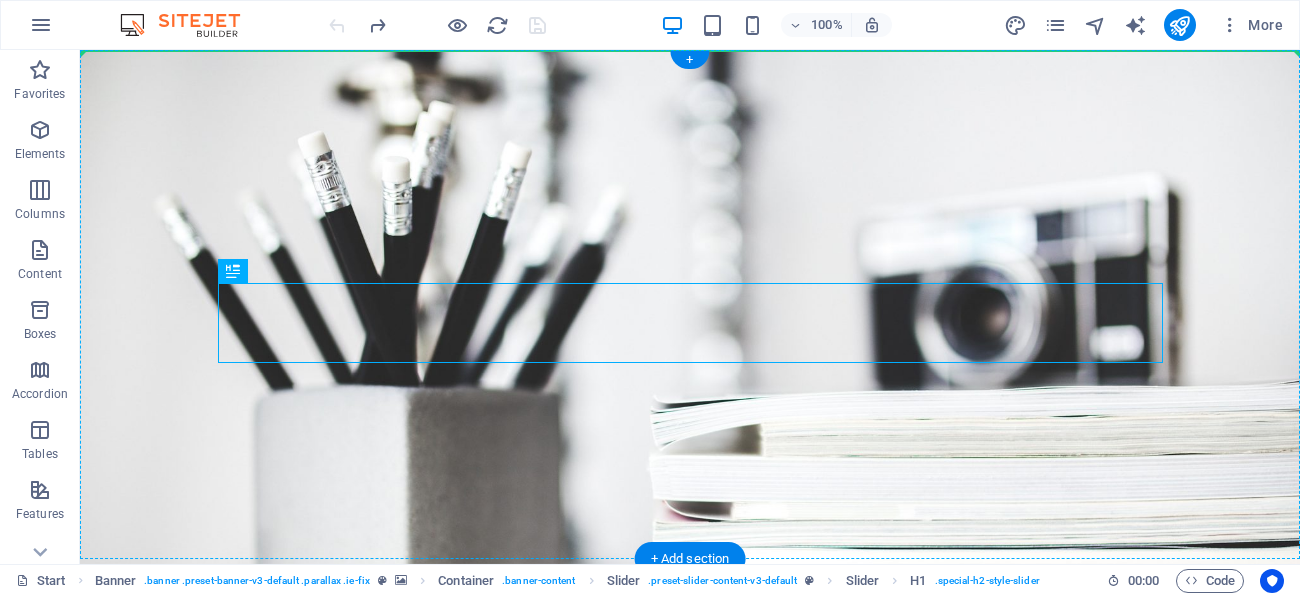 drag, startPoint x: 483, startPoint y: 335, endPoint x: 579, endPoint y: 186, distance: 177.24841 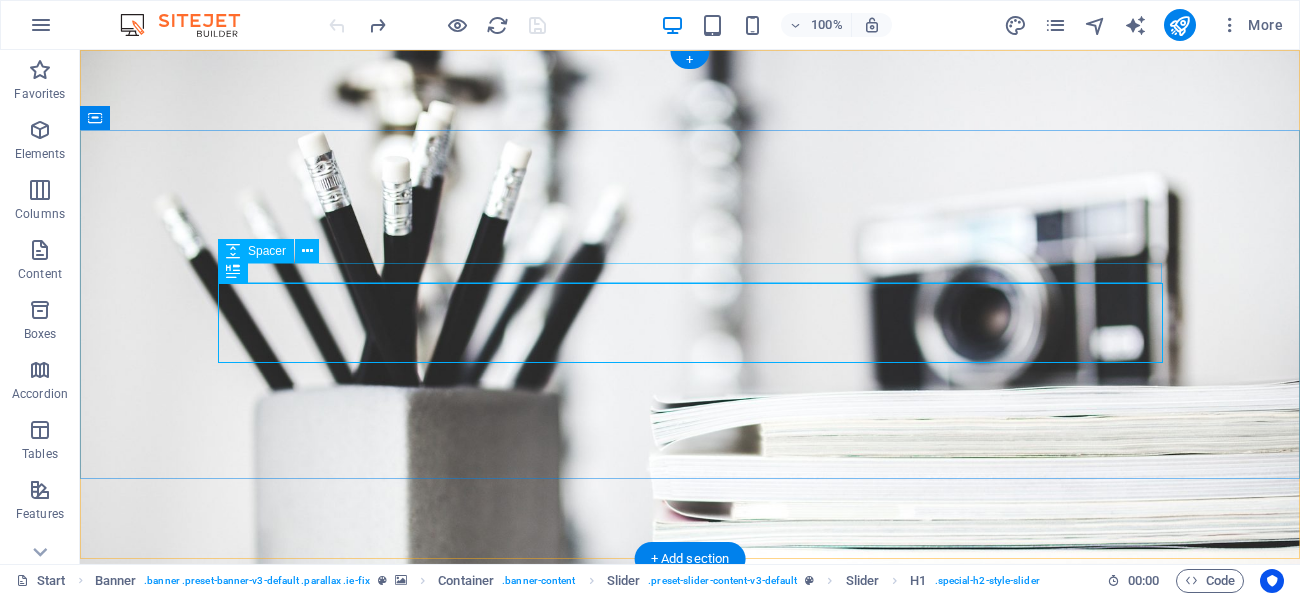 click at bounding box center (690, 786) 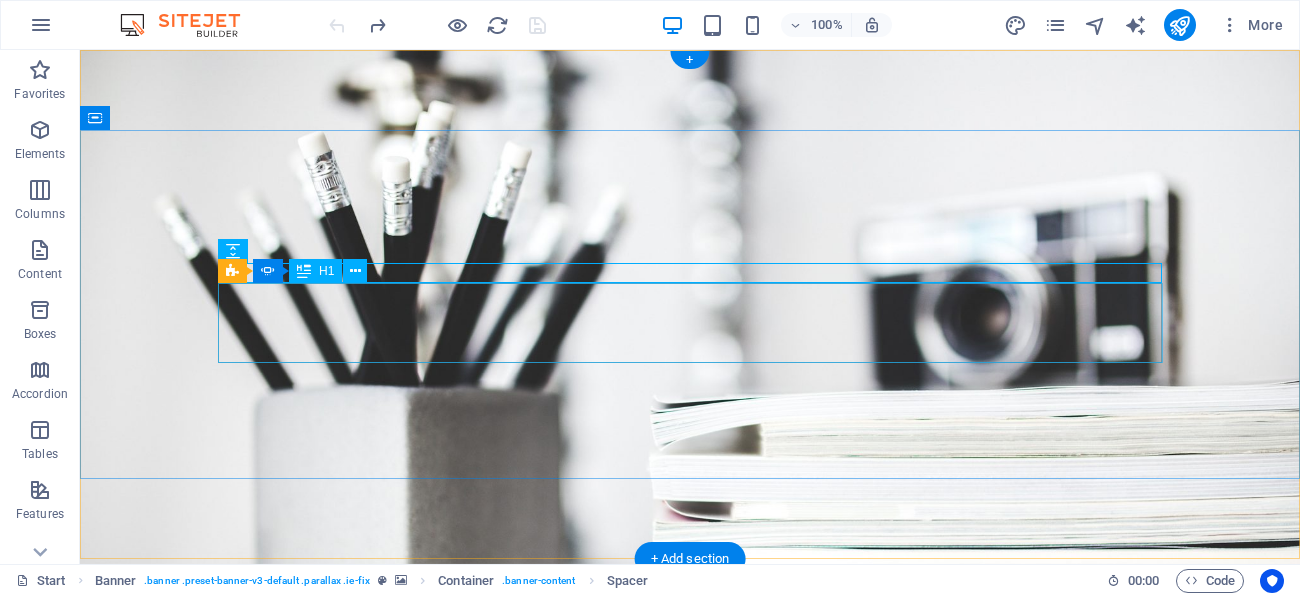 click on "[FIRST]'S PORTFOLIO" at bounding box center (-255, 916) 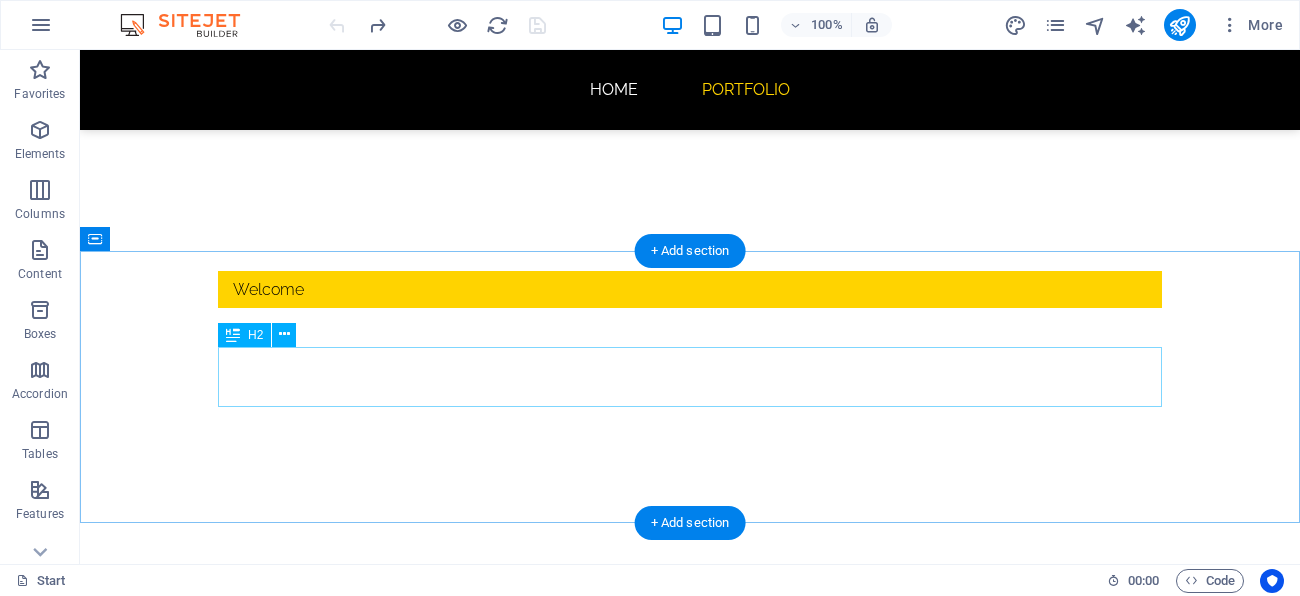 scroll, scrollTop: 522, scrollLeft: 0, axis: vertical 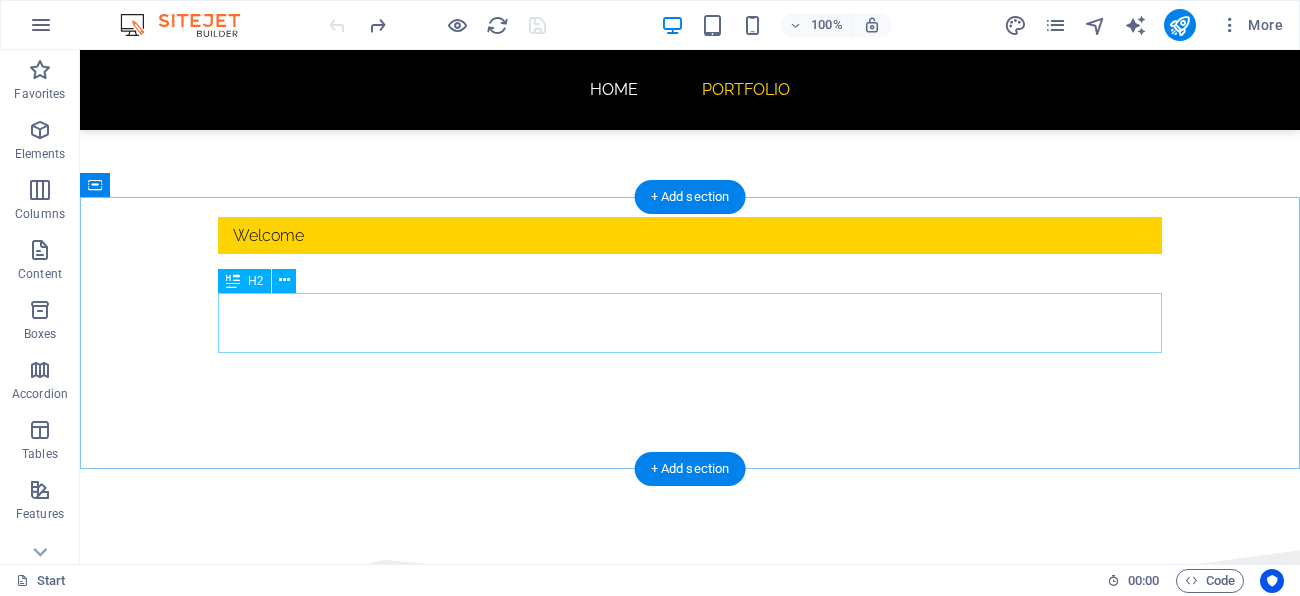 click on "[FIRST]'S PORTFOLIO" at bounding box center [690, 836] 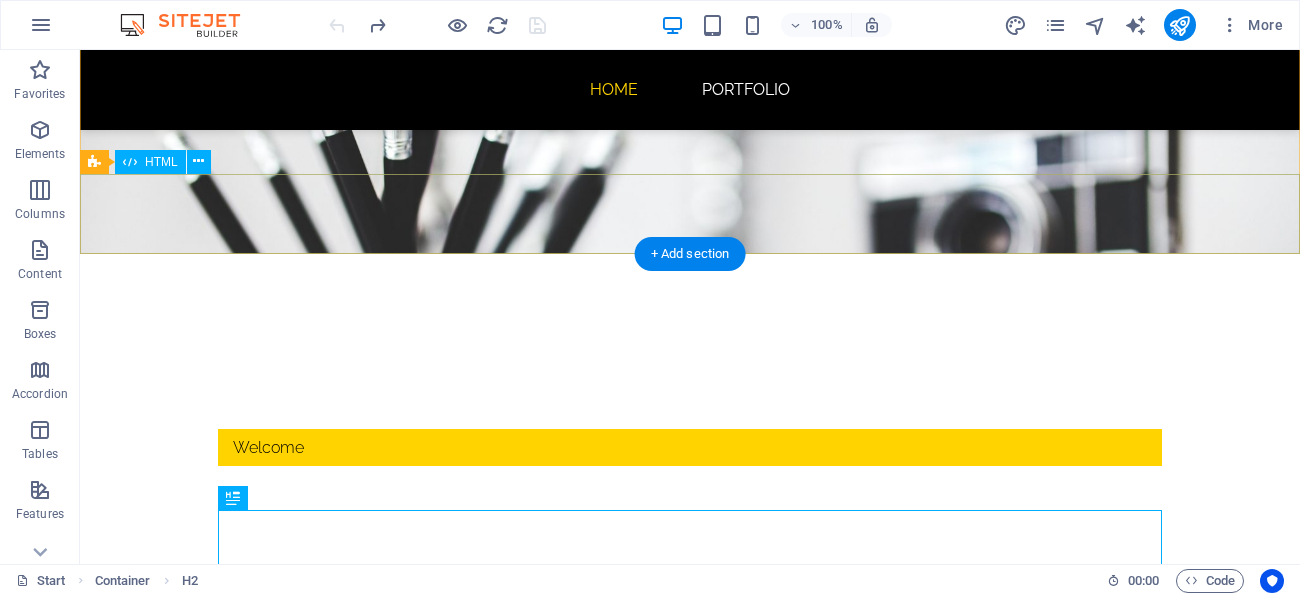 scroll, scrollTop: 0, scrollLeft: 0, axis: both 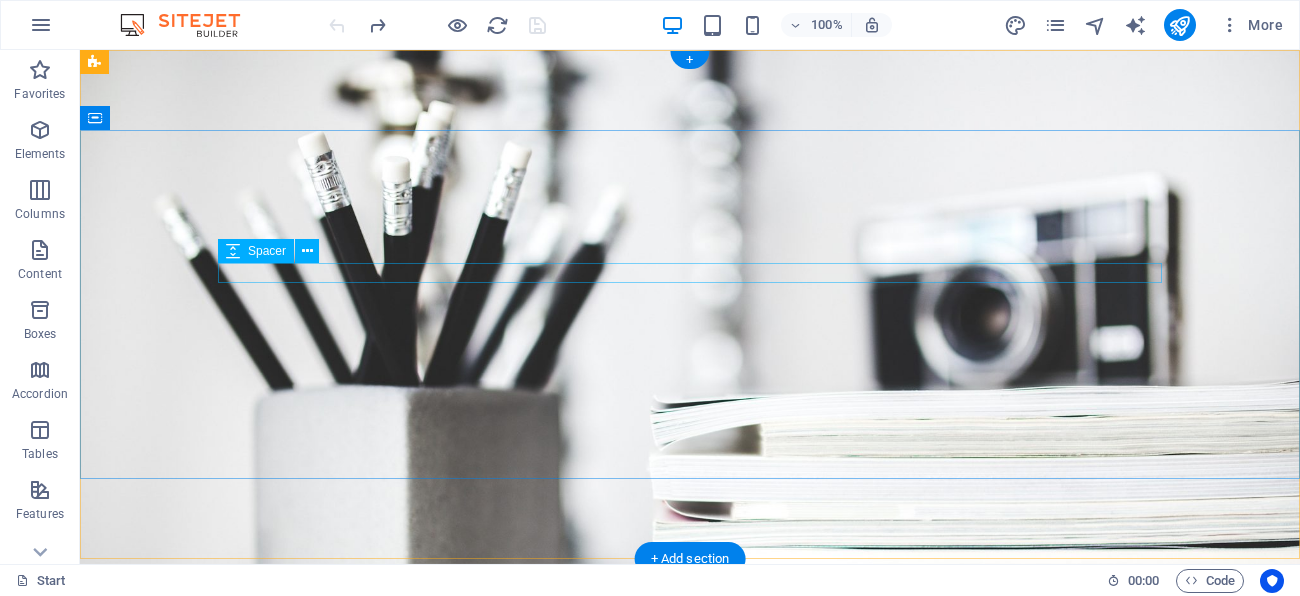 click at bounding box center (690, 786) 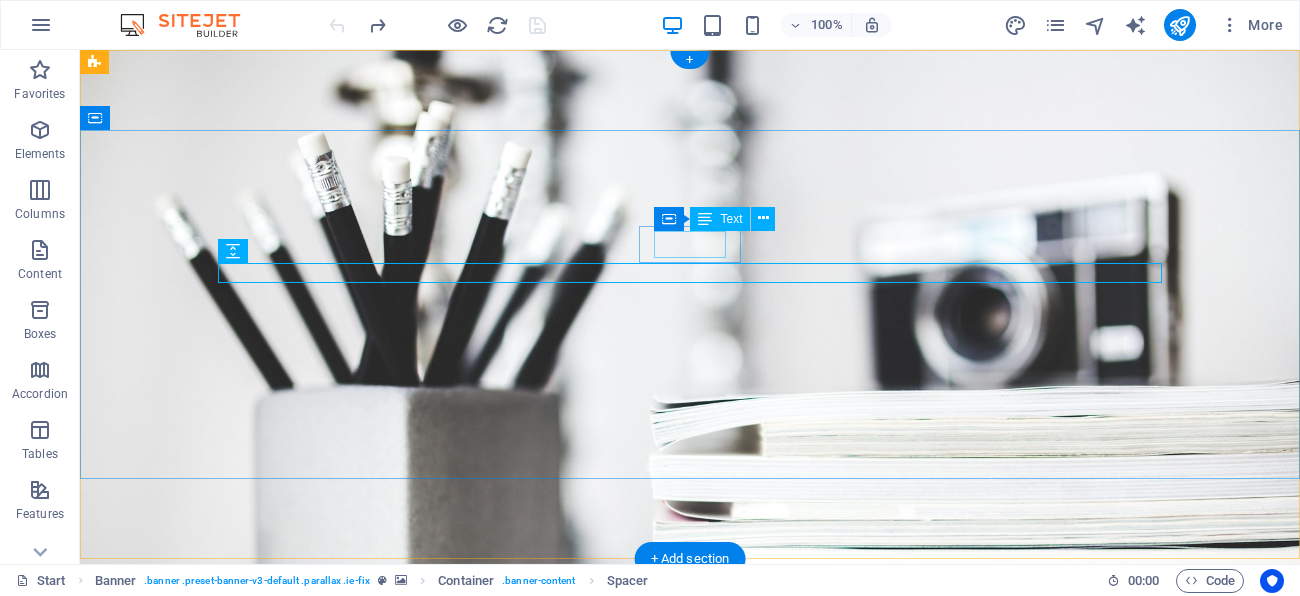 click on "Welcome" at bounding box center (690, 757) 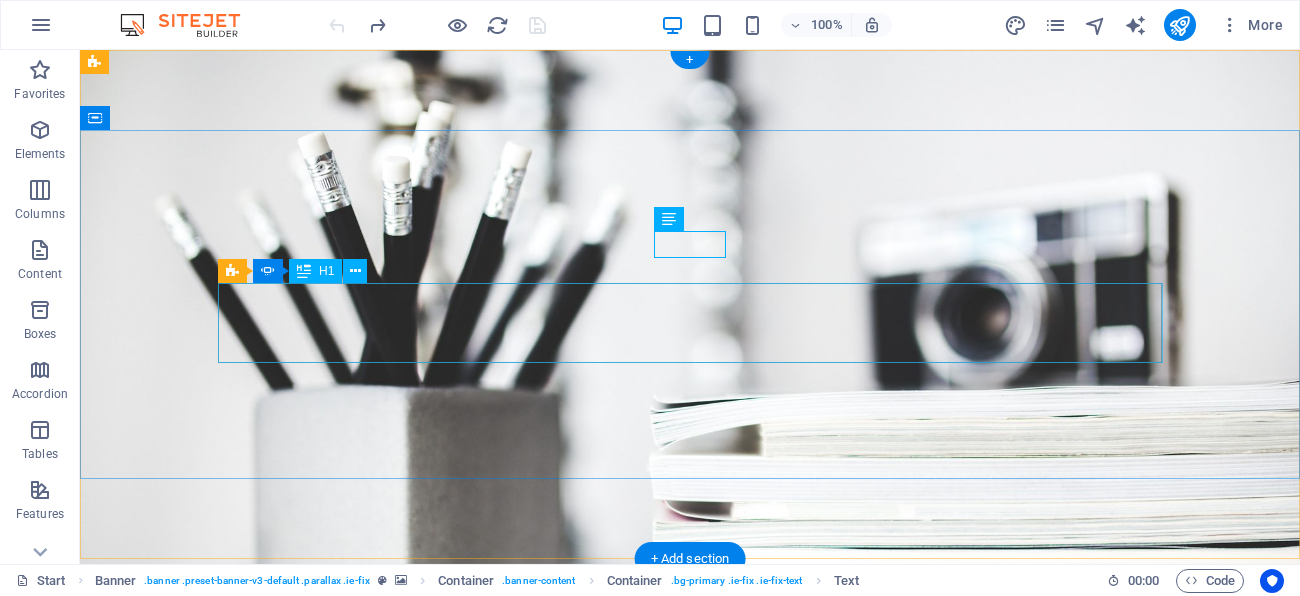 click on "[FIRST]'S PORTFOLIO" at bounding box center [-255, 916] 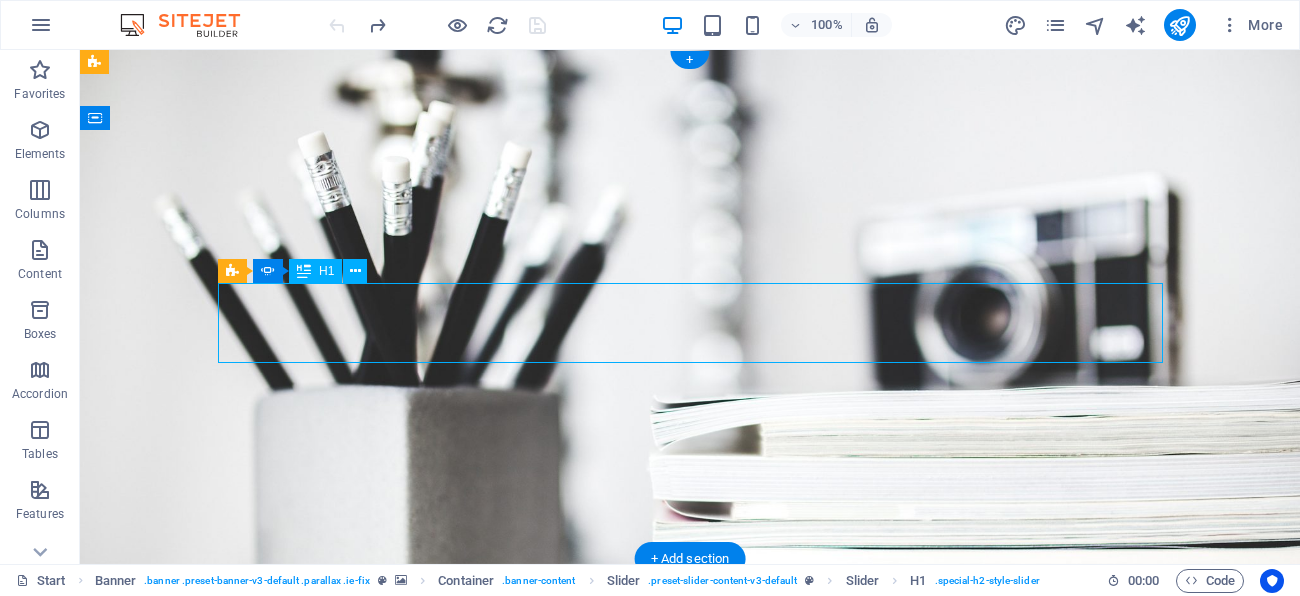 click on "[FIRST]'S PORTFOLIO" at bounding box center [-255, 916] 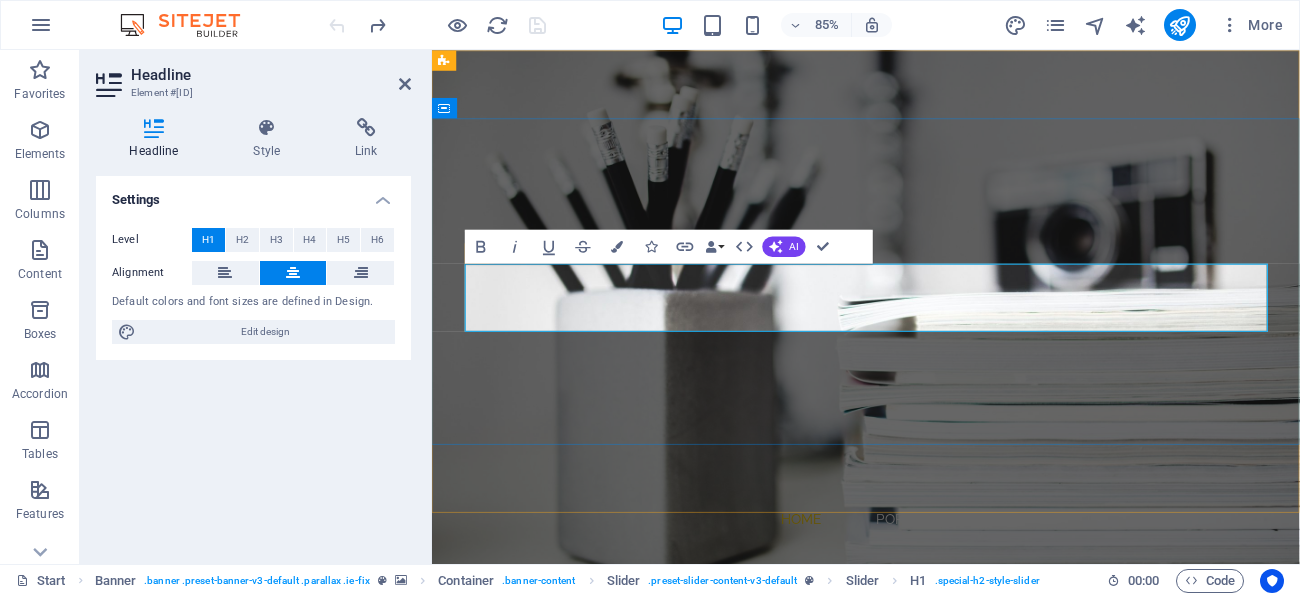 type 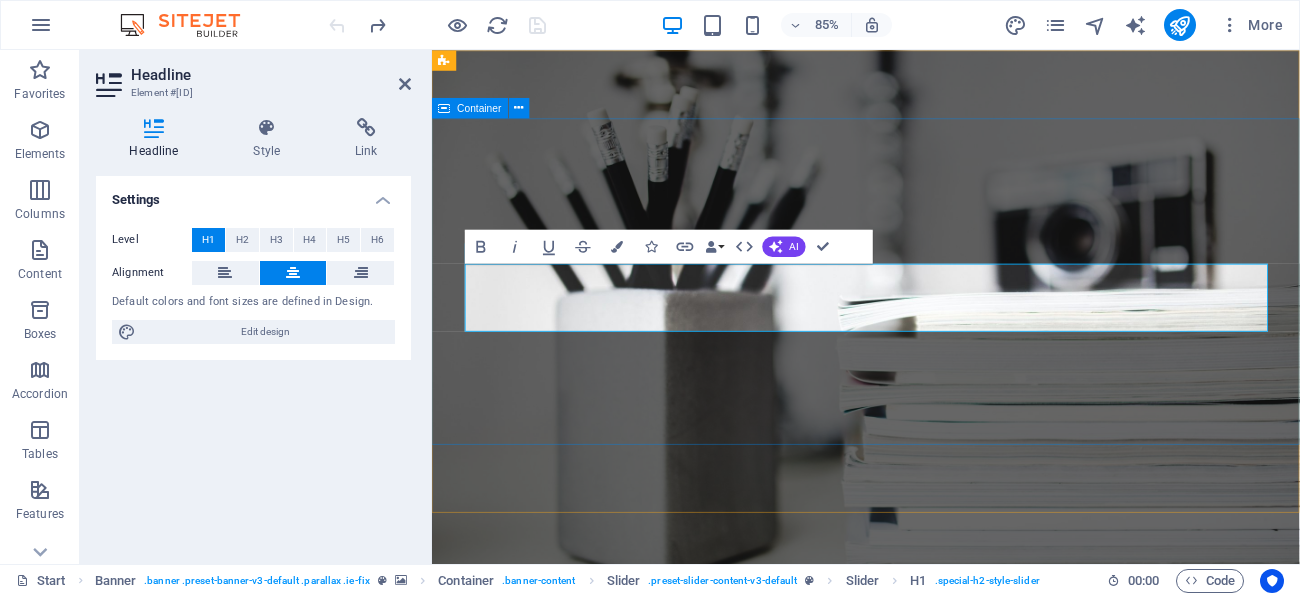 click on "Home Portfolio" at bounding box center [942, 679] 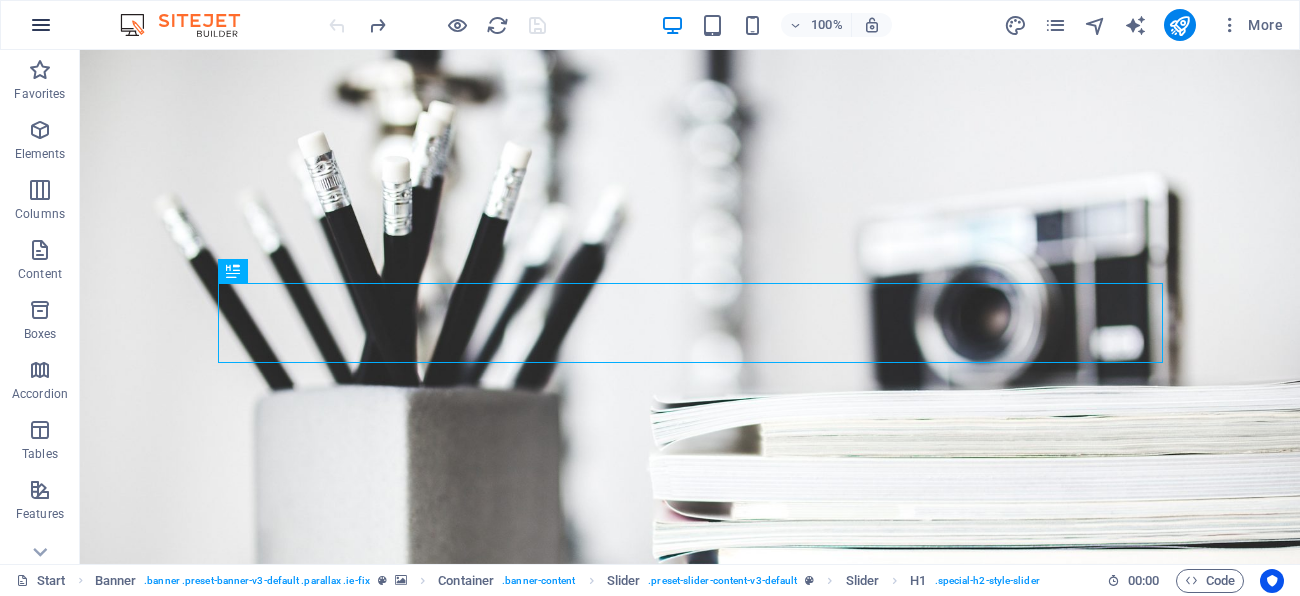 click at bounding box center (41, 25) 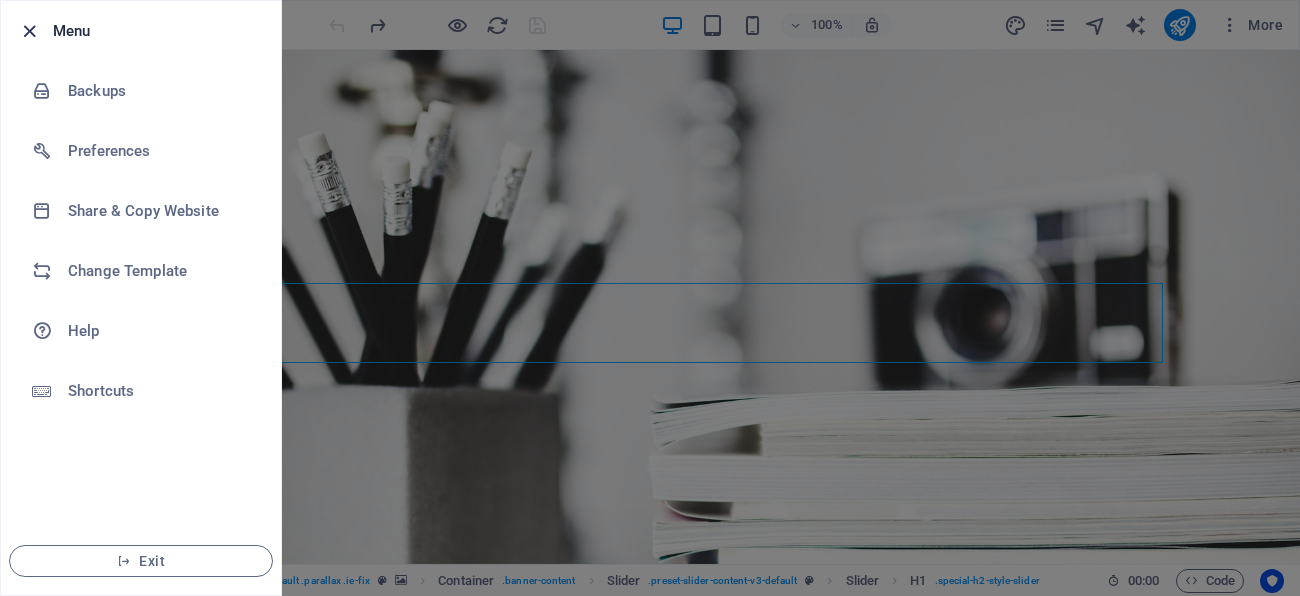 click at bounding box center [29, 31] 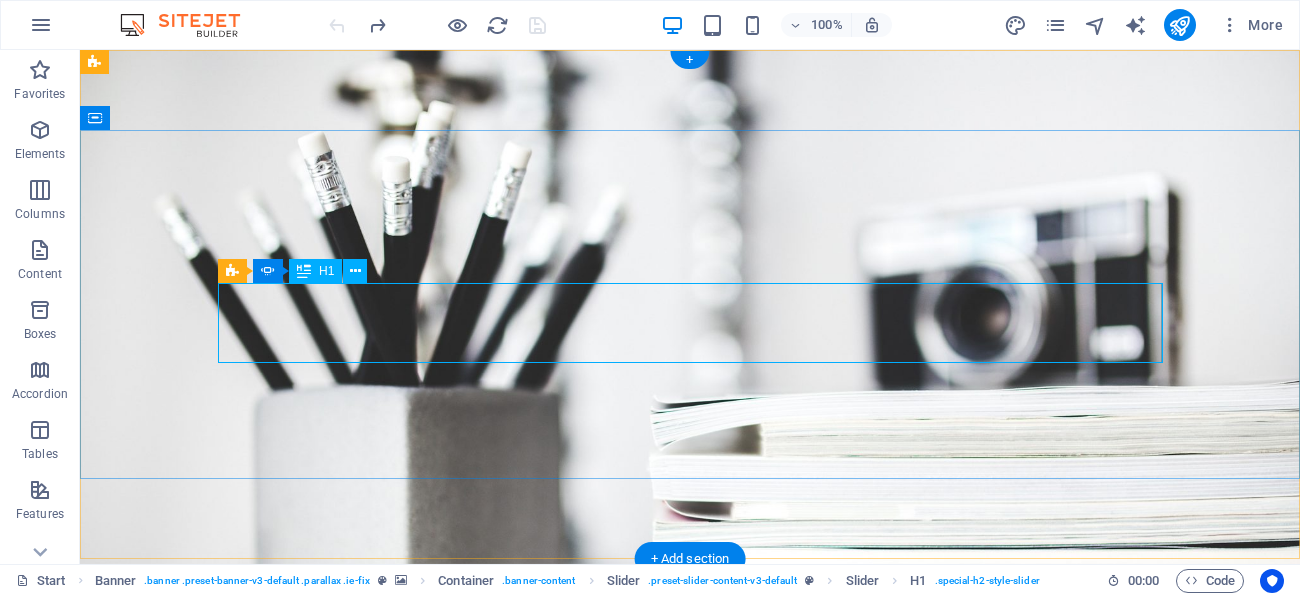 click on "[FIRST]'S PORTFOLIO" at bounding box center (-255, 916) 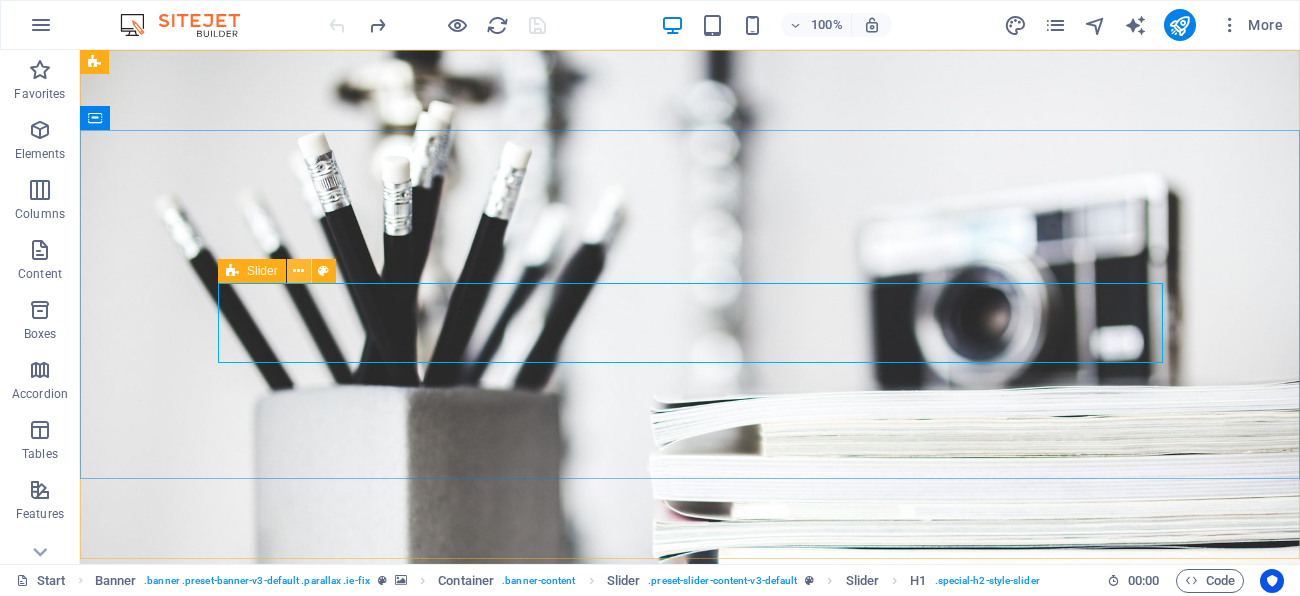 click at bounding box center (299, 271) 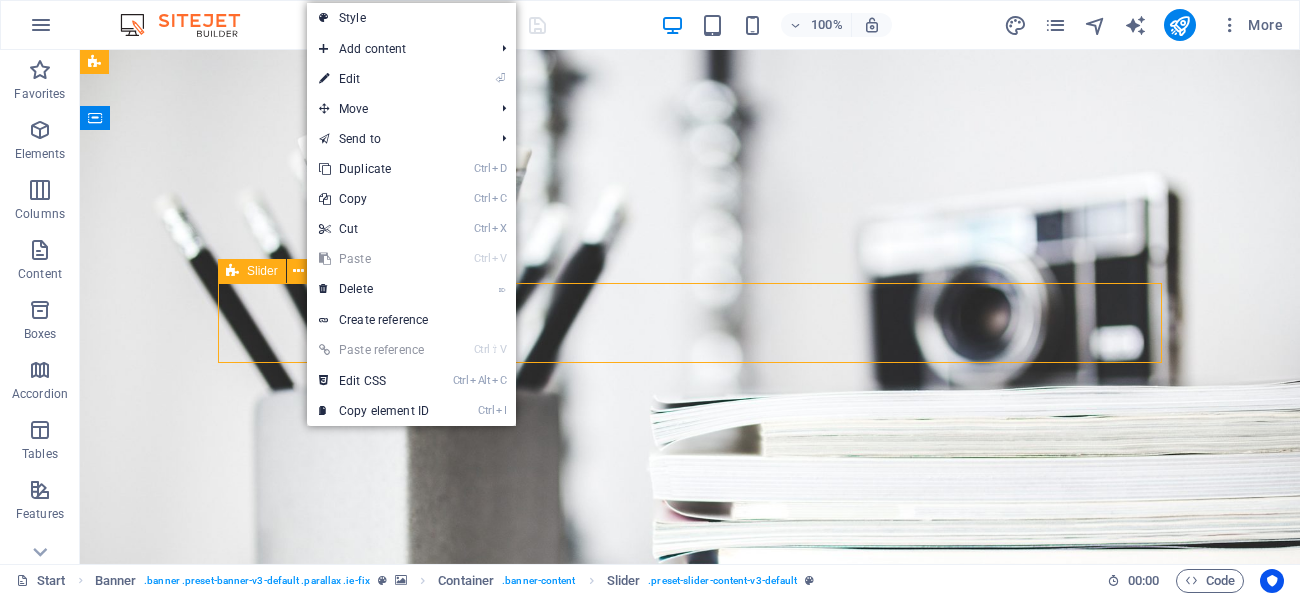 click on "Slider" at bounding box center [252, 271] 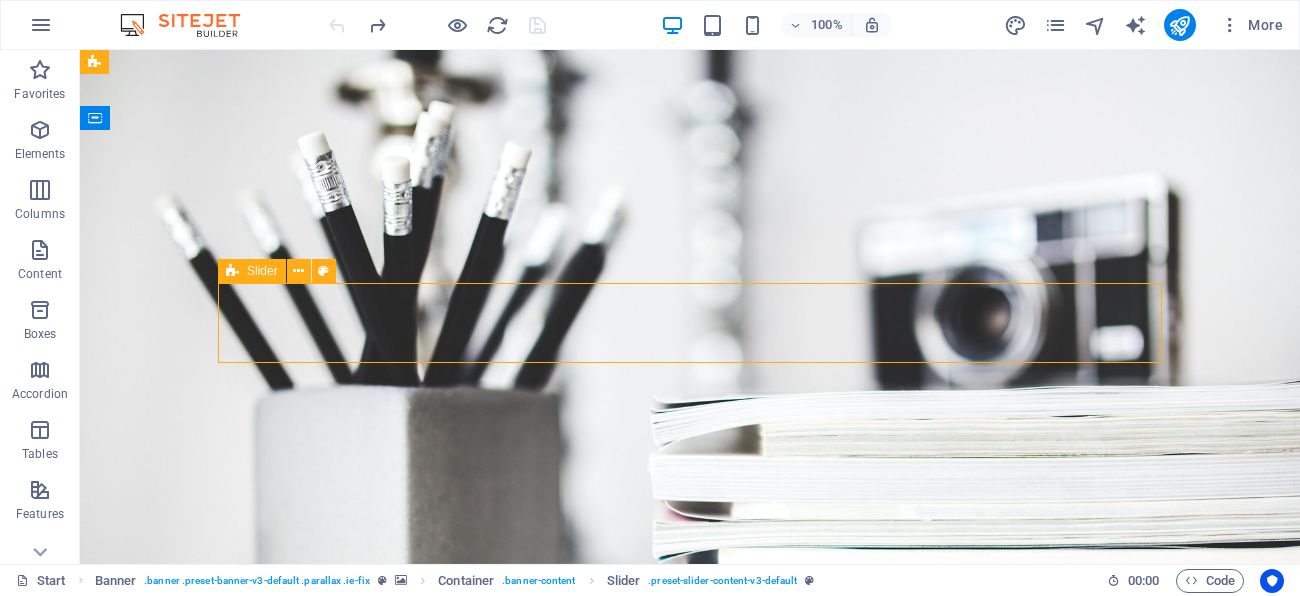 click on "Slider" at bounding box center [252, 271] 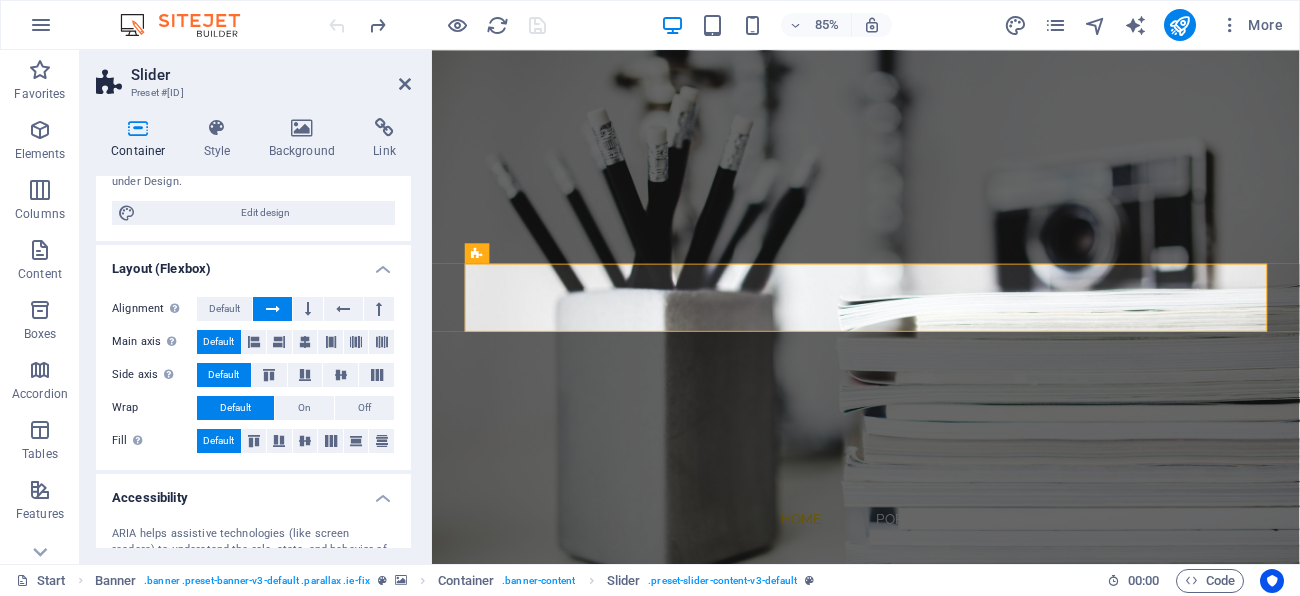 scroll, scrollTop: 215, scrollLeft: 0, axis: vertical 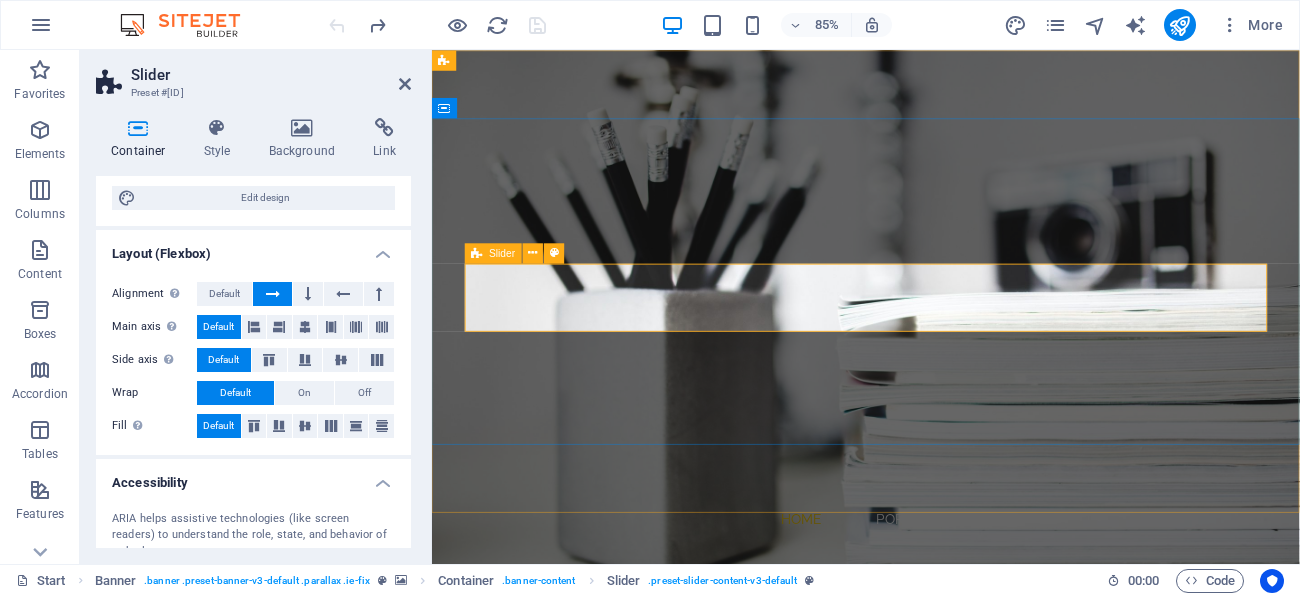 click at bounding box center [477, 253] 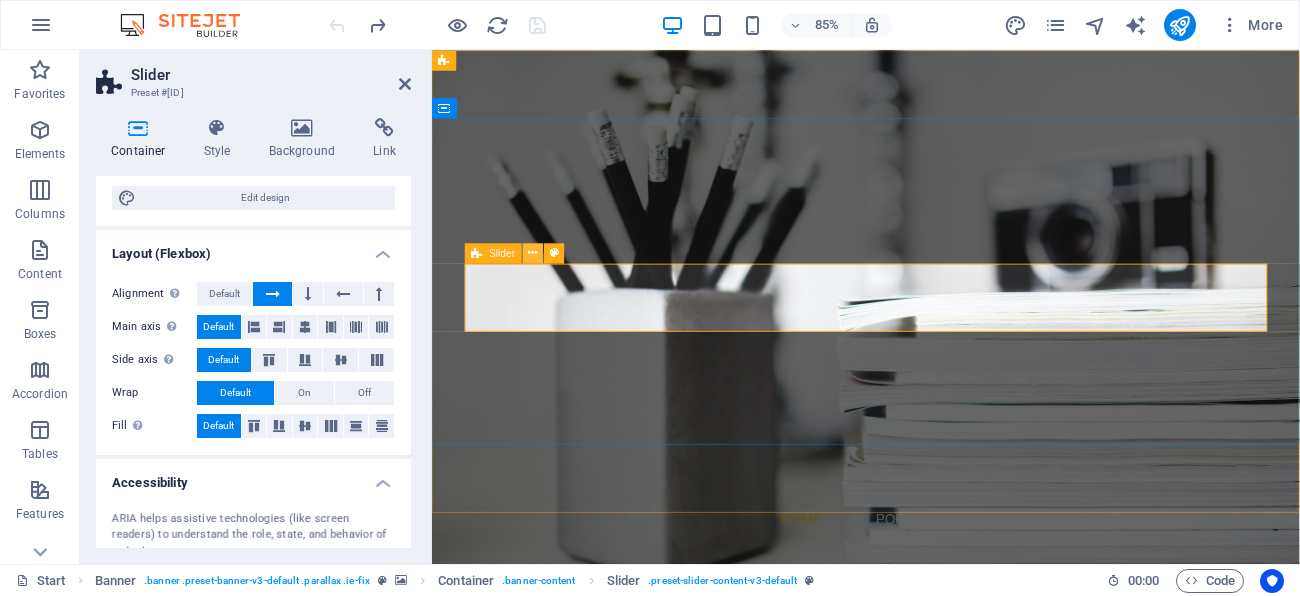 click at bounding box center [533, 253] 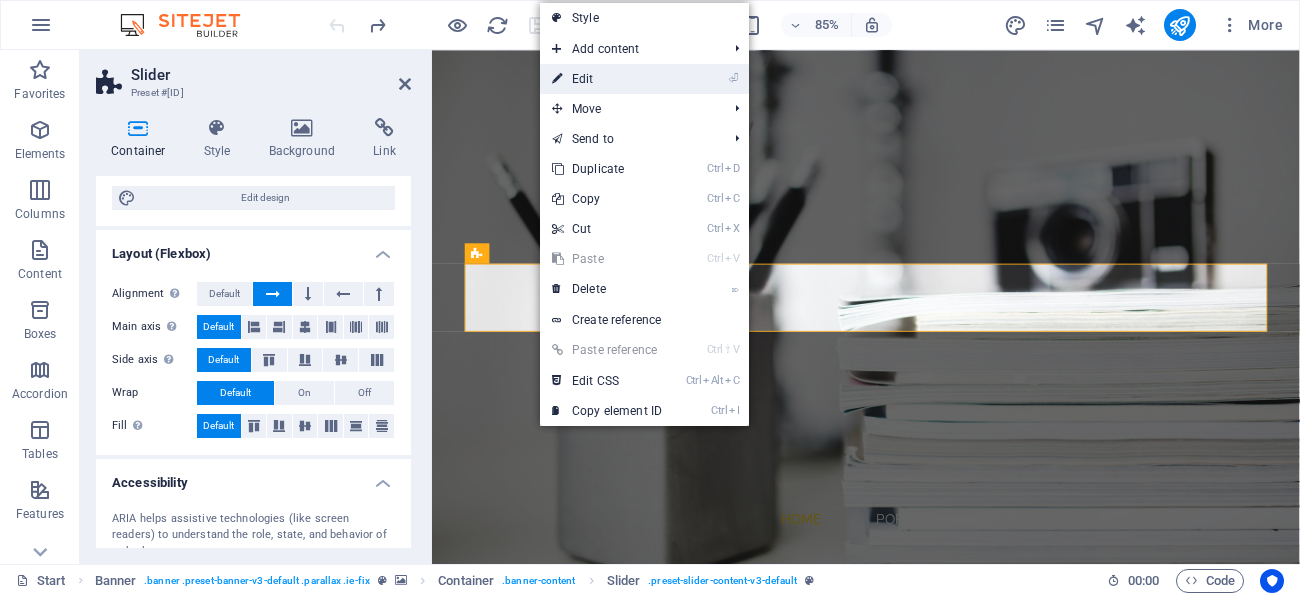 click on "⏎  Edit" at bounding box center (607, 79) 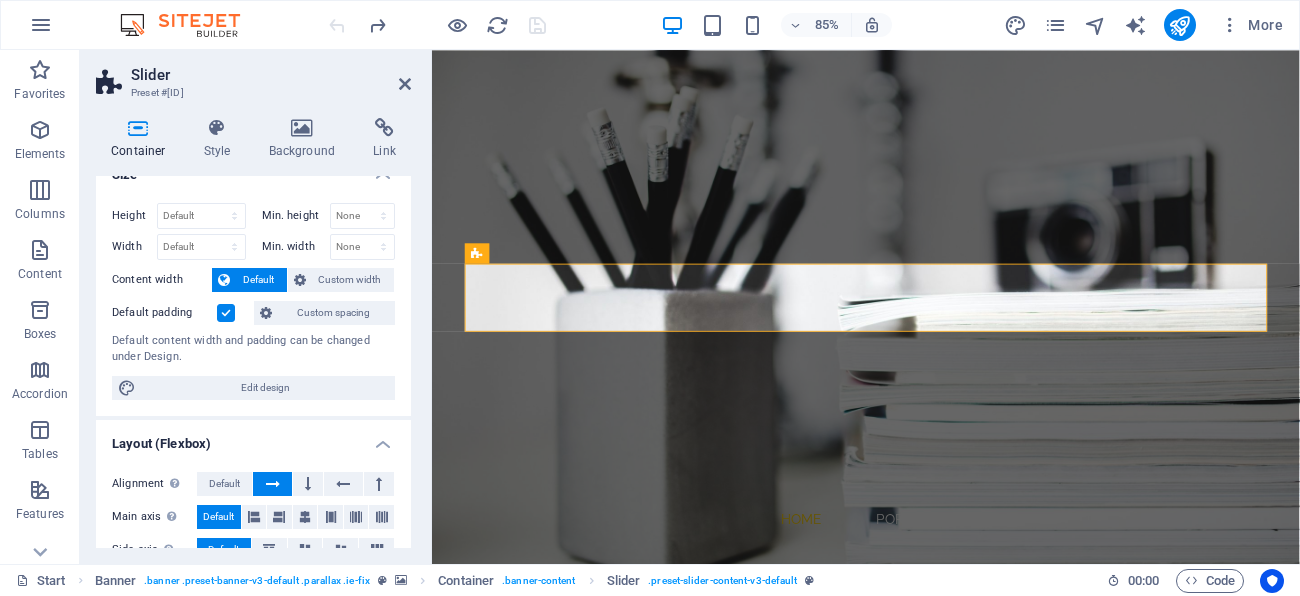 scroll, scrollTop: 0, scrollLeft: 0, axis: both 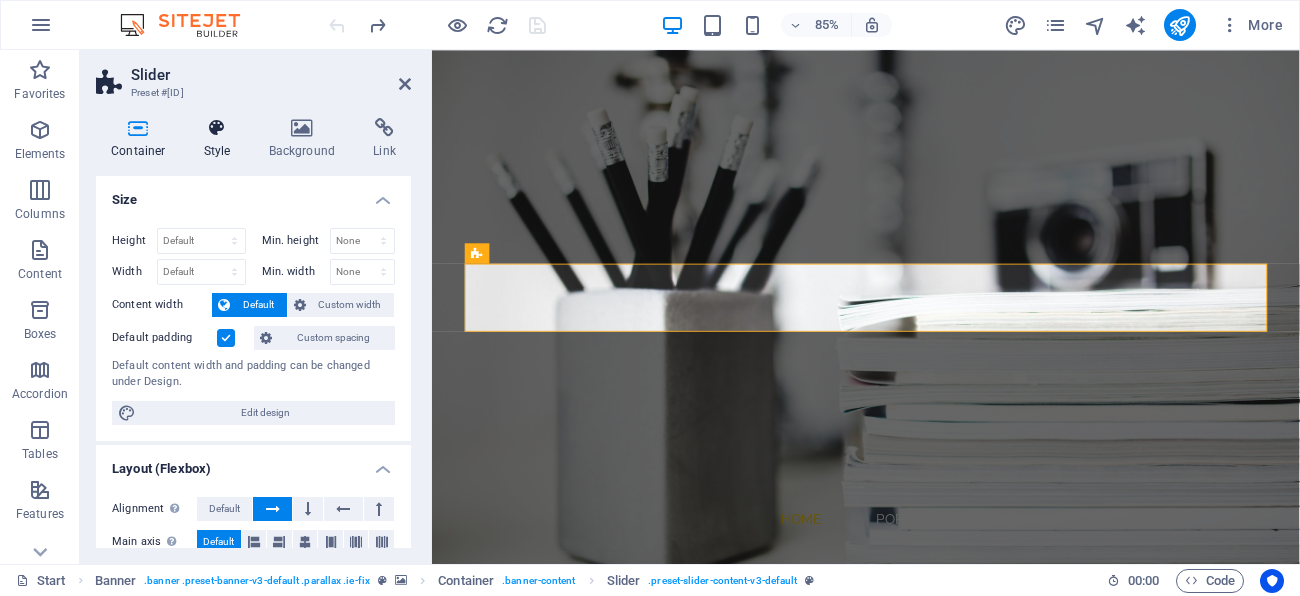 click on "Style" at bounding box center [221, 139] 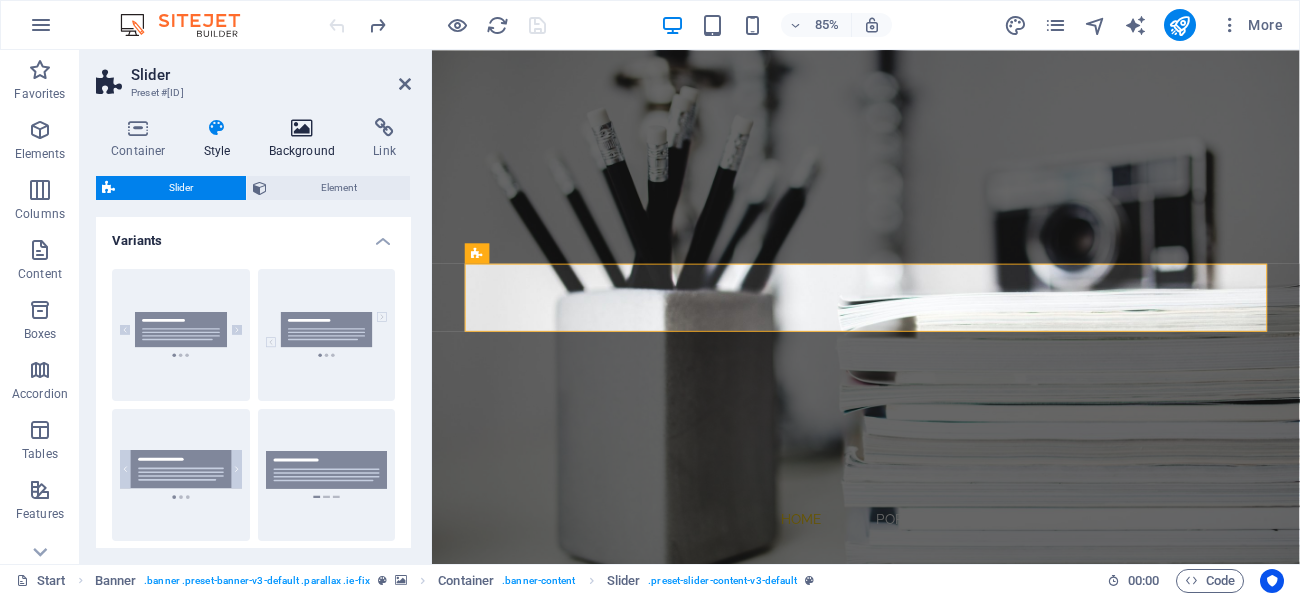 click on "Background" at bounding box center [306, 139] 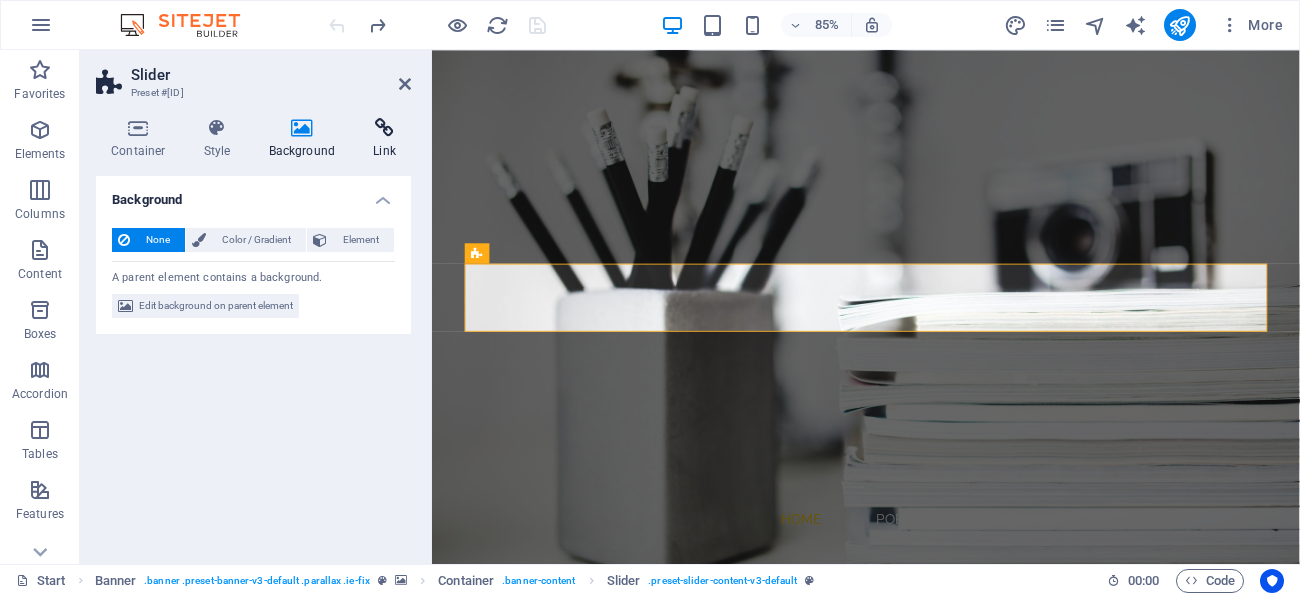 click on "Link" at bounding box center (384, 139) 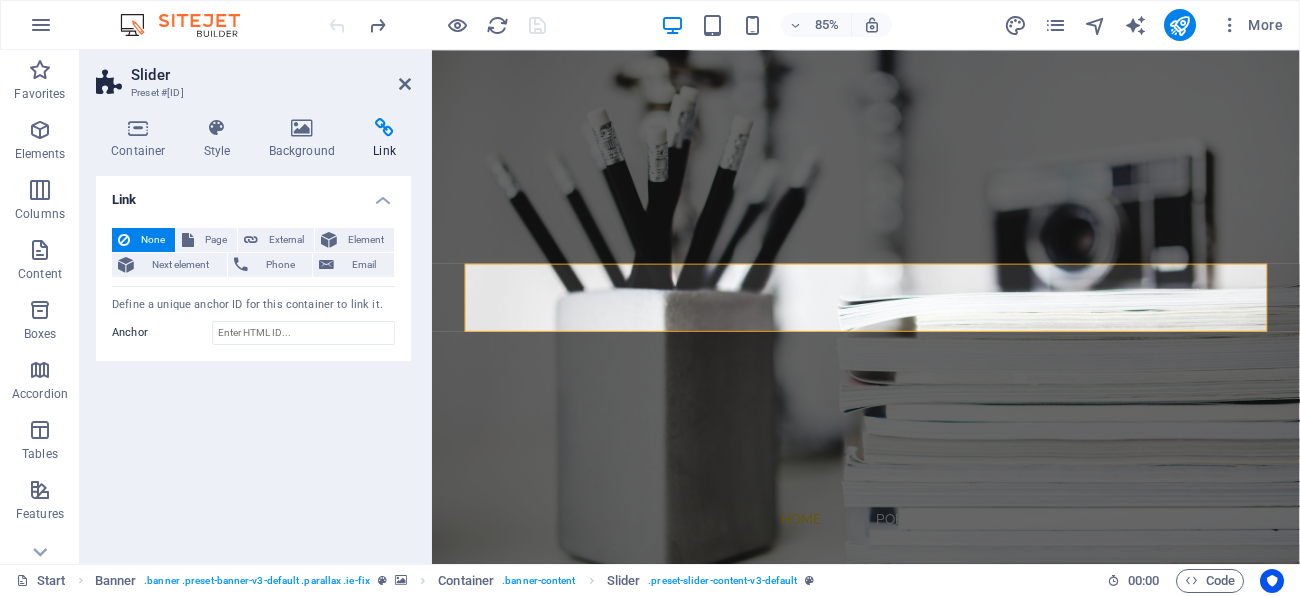 click on "Welcome My Portfolio [FIRST]'S PORTFOLIO Photographer" at bounding box center (942, 817) 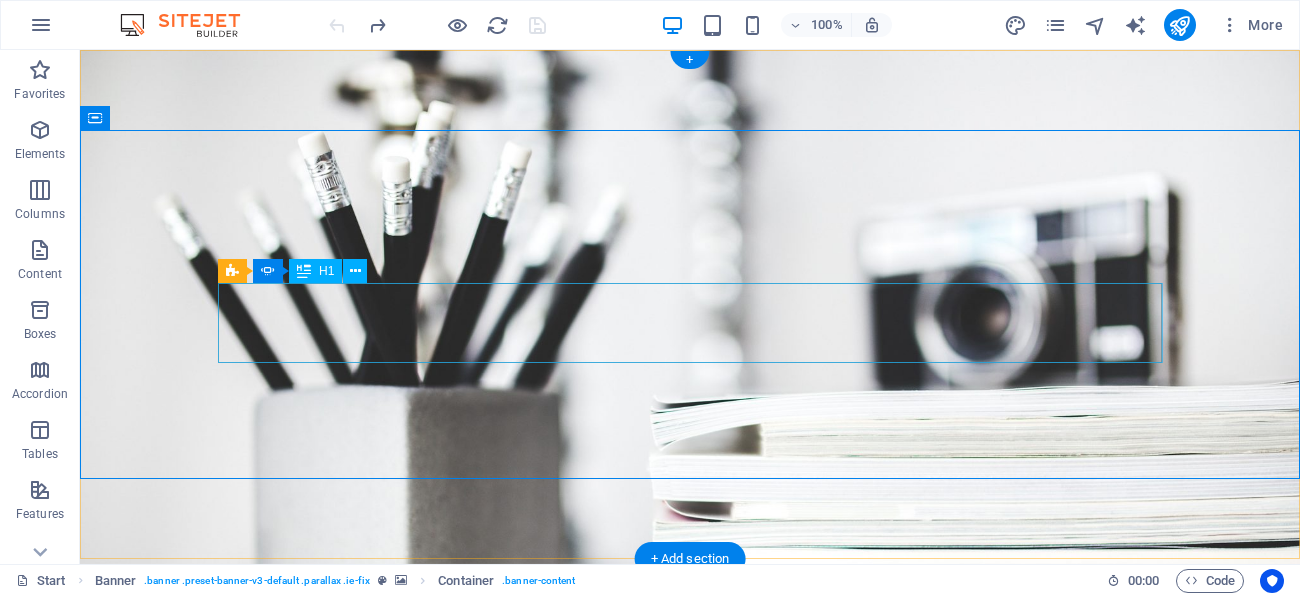 click on "[FIRST]'S PORTFOLIO" at bounding box center (-255, 916) 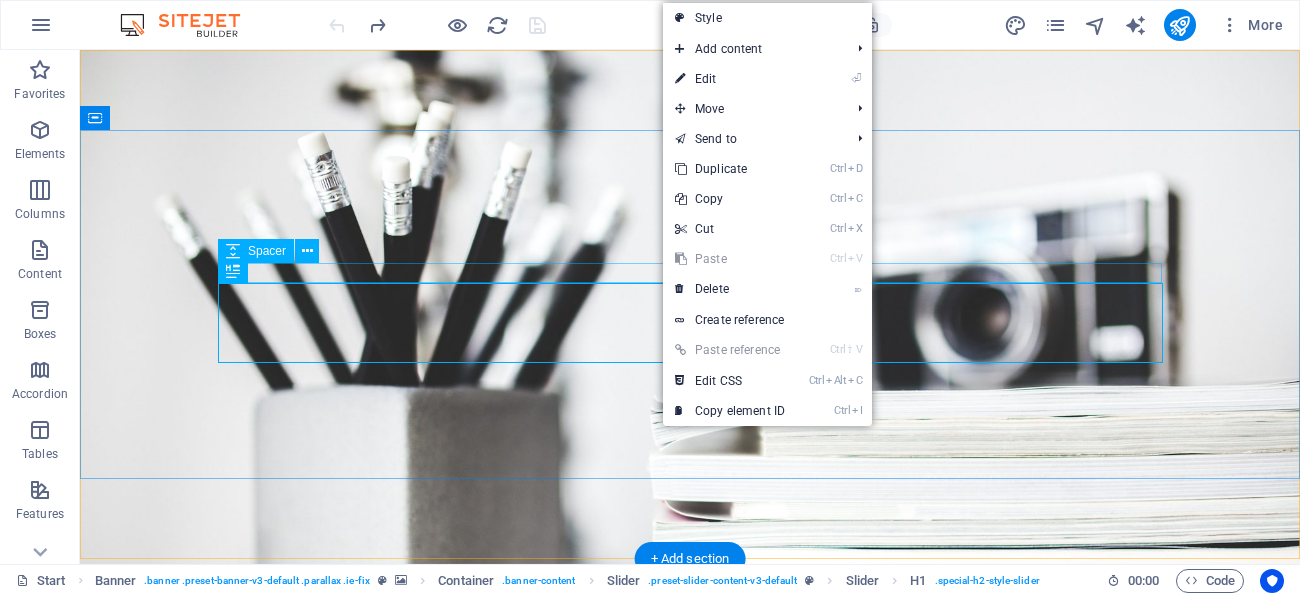 click at bounding box center [690, 786] 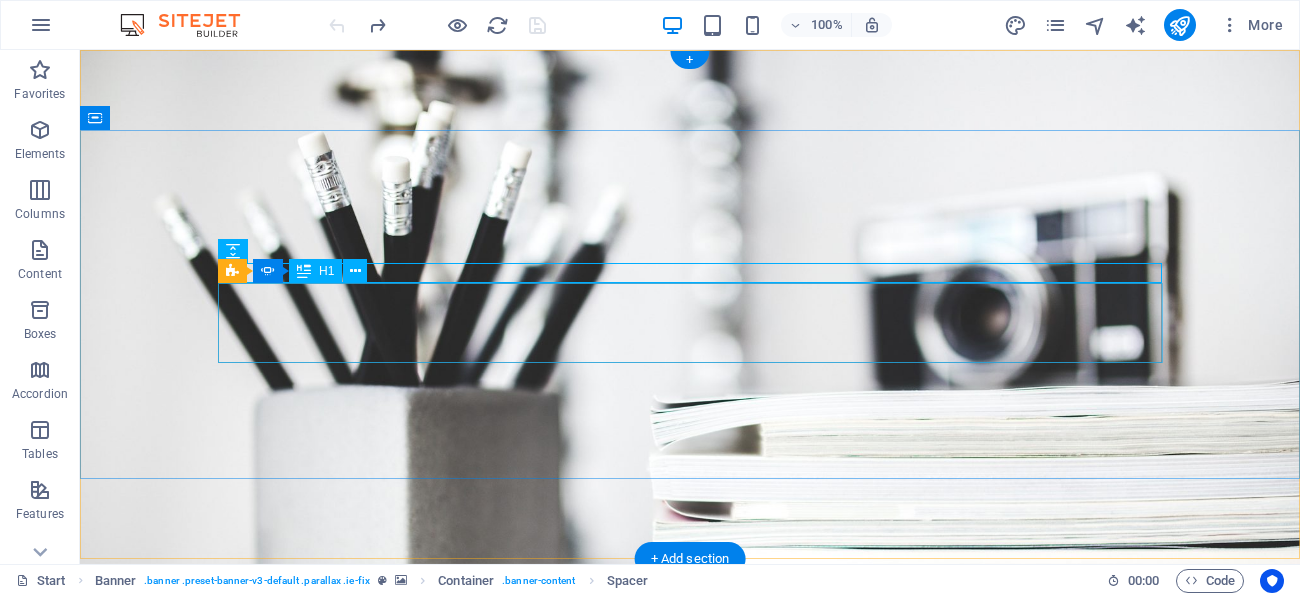 click on "[FIRST]'S PORTFOLIO" at bounding box center [-255, 916] 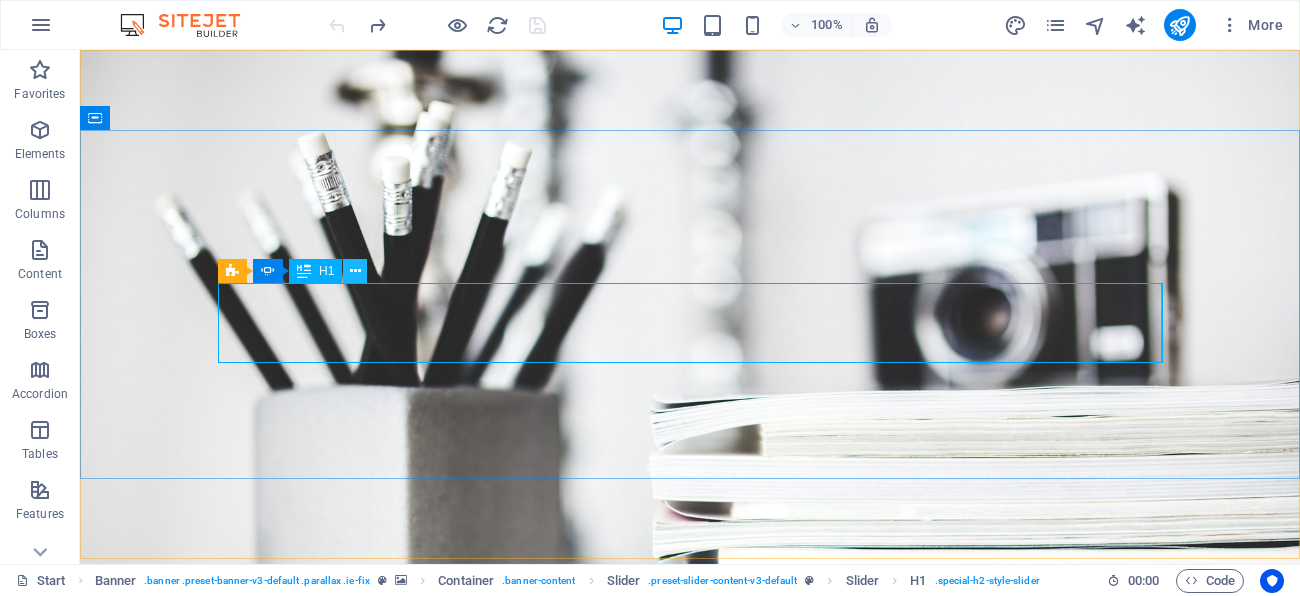 click at bounding box center (355, 271) 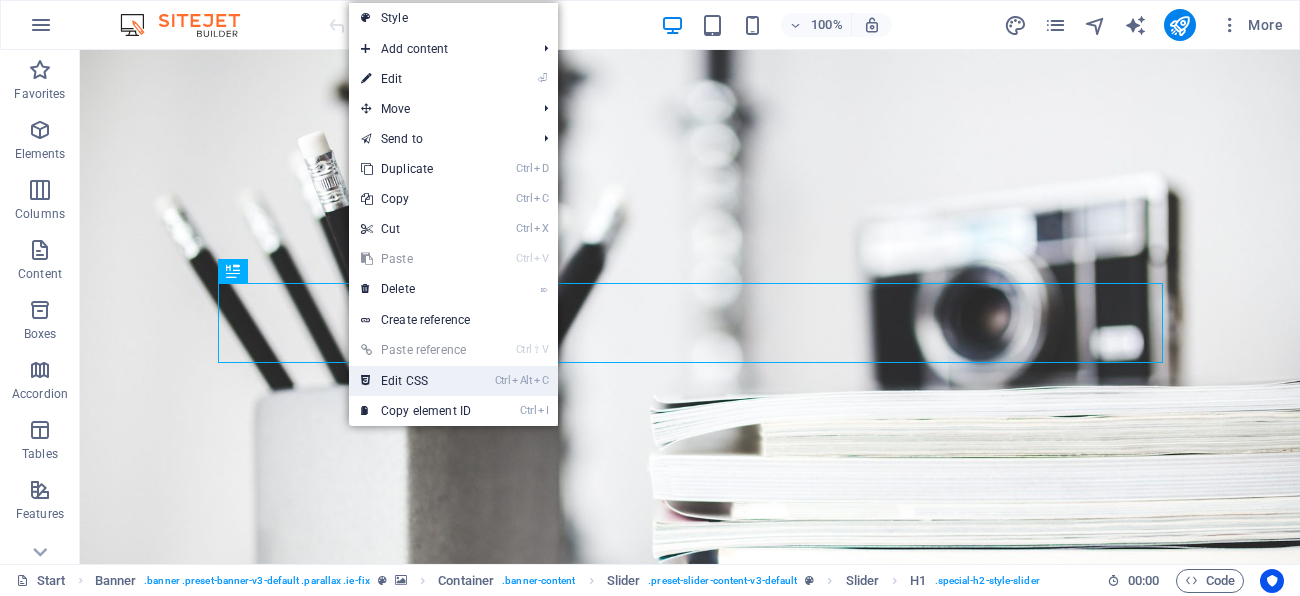 click on "Ctrl Alt C  Edit CSS" at bounding box center (416, 381) 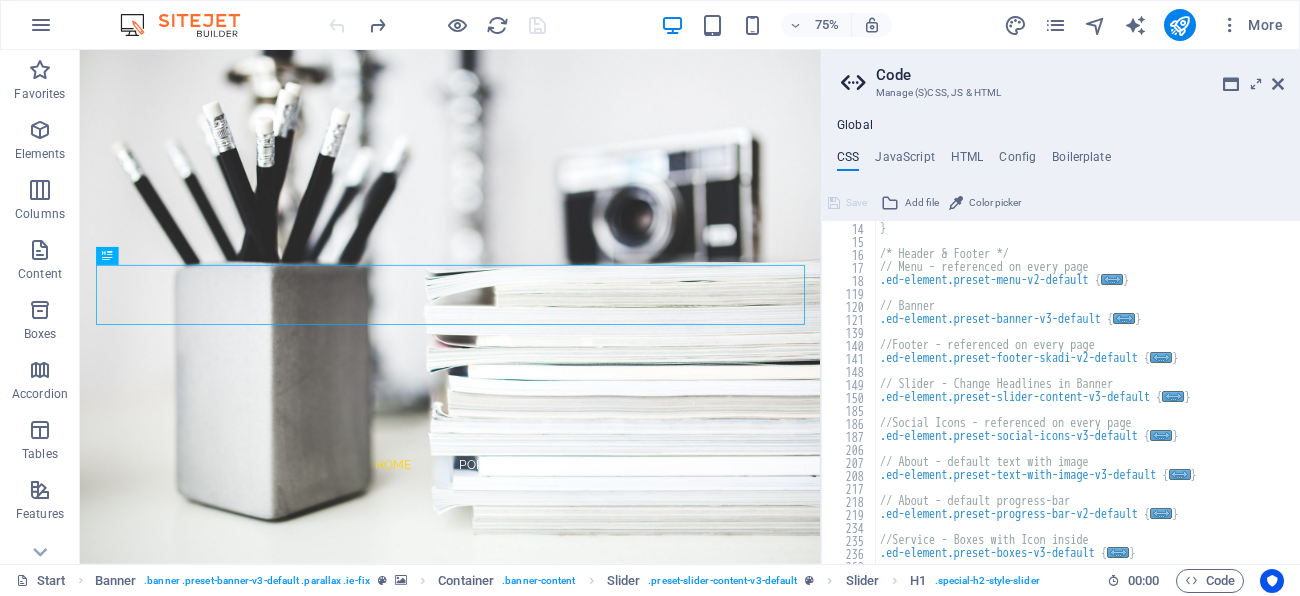 scroll, scrollTop: 553, scrollLeft: 0, axis: vertical 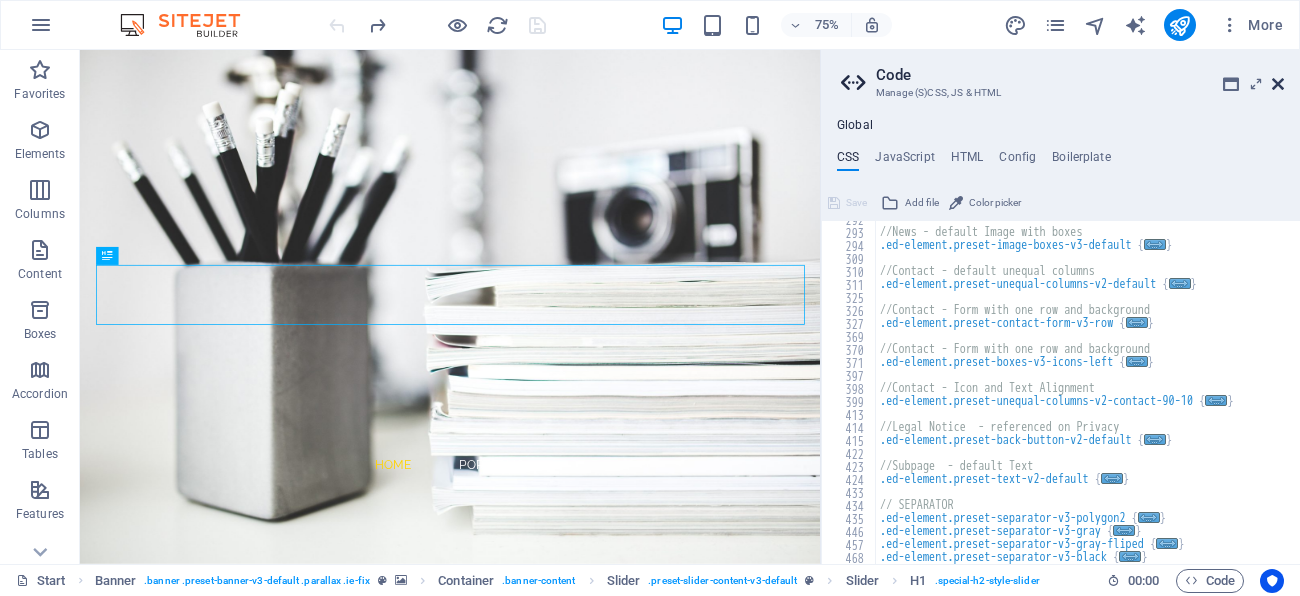 click at bounding box center [1278, 84] 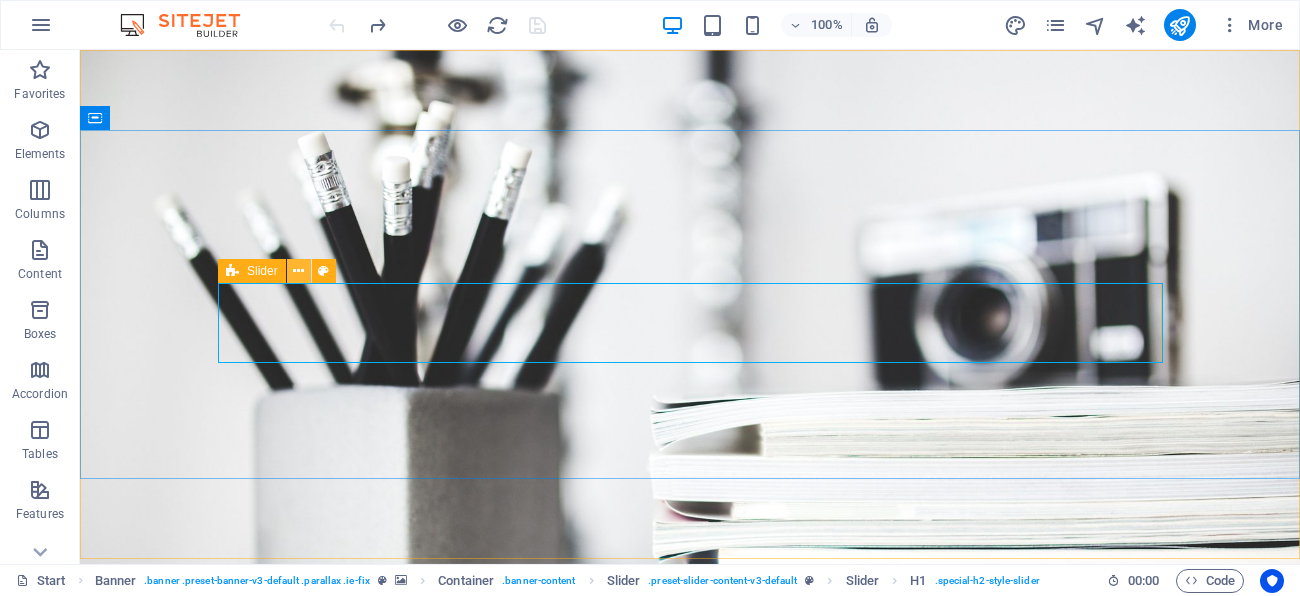 click at bounding box center [299, 271] 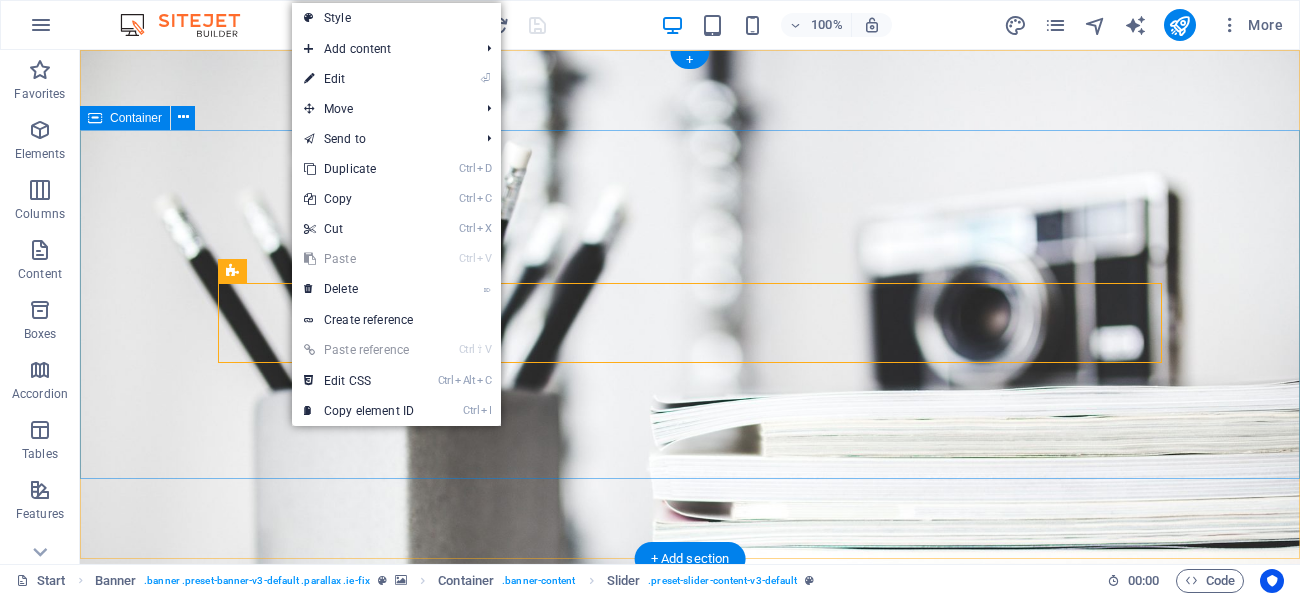 click on "Welcome My Portfolio [FIRST]'S PORTFOLIO Photographer" at bounding box center (690, 817) 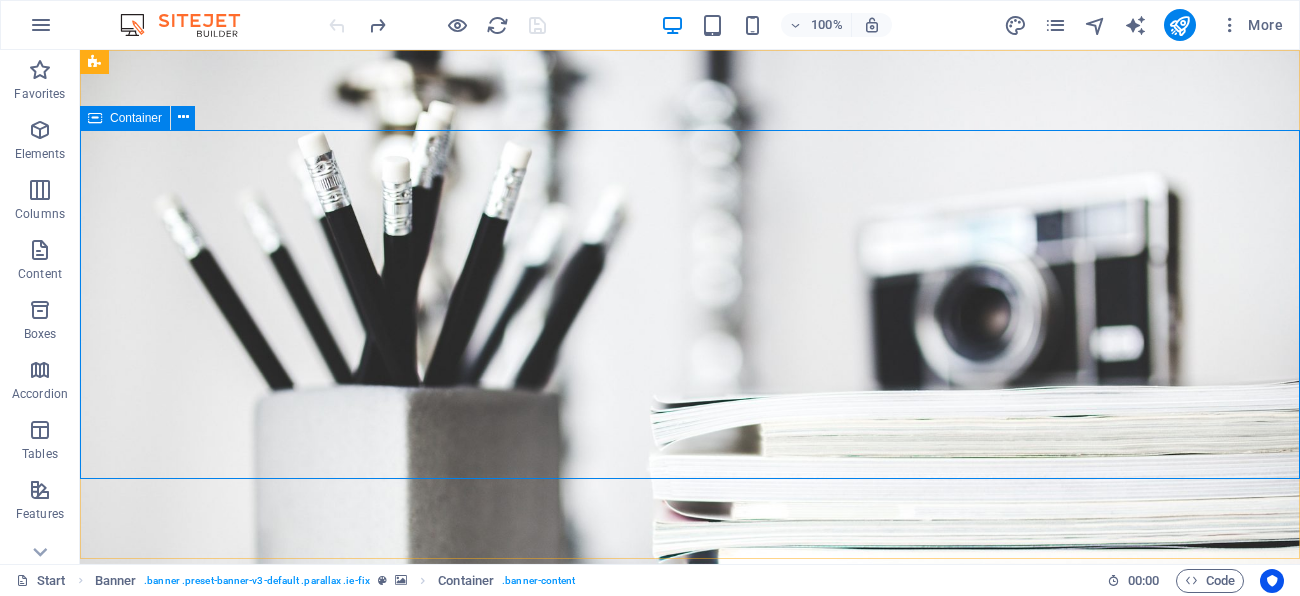 click at bounding box center (95, 118) 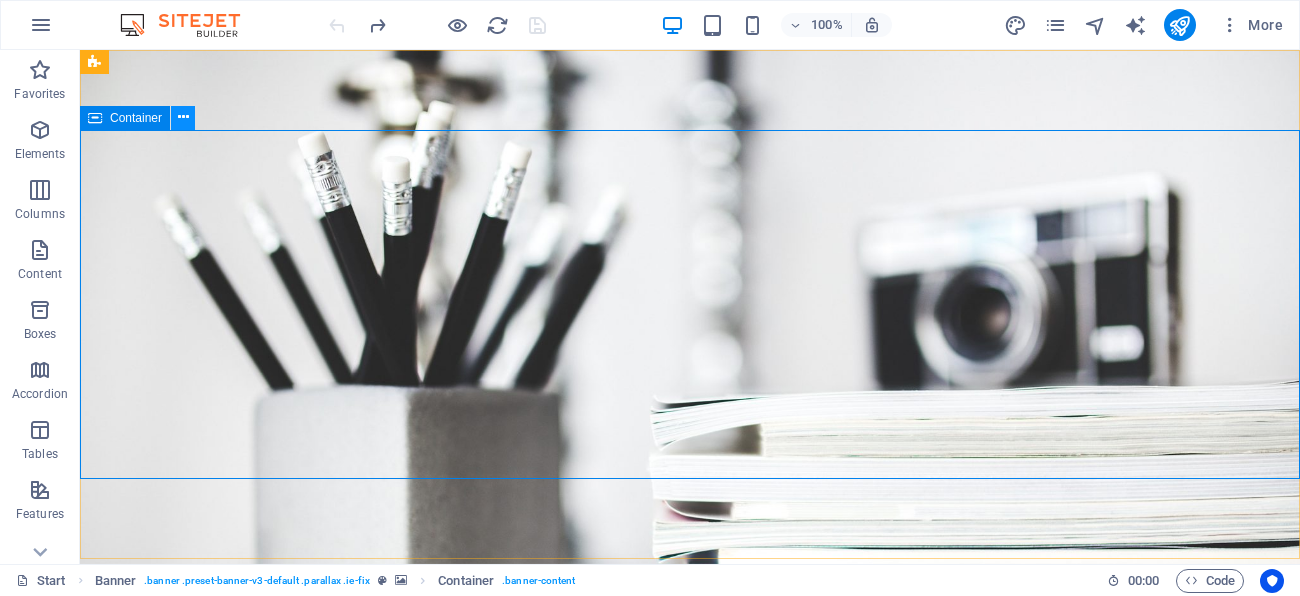 click at bounding box center (183, 117) 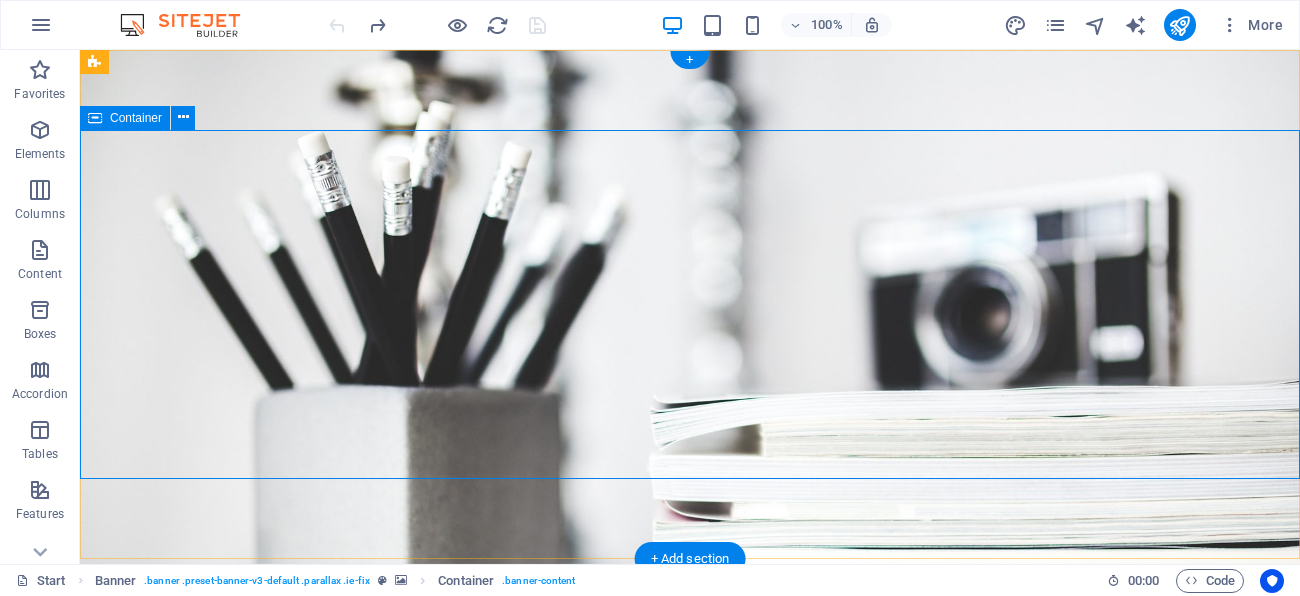 click on "Welcome My Portfolio [FIRST]'S PORTFOLIO Photographer" at bounding box center (690, 817) 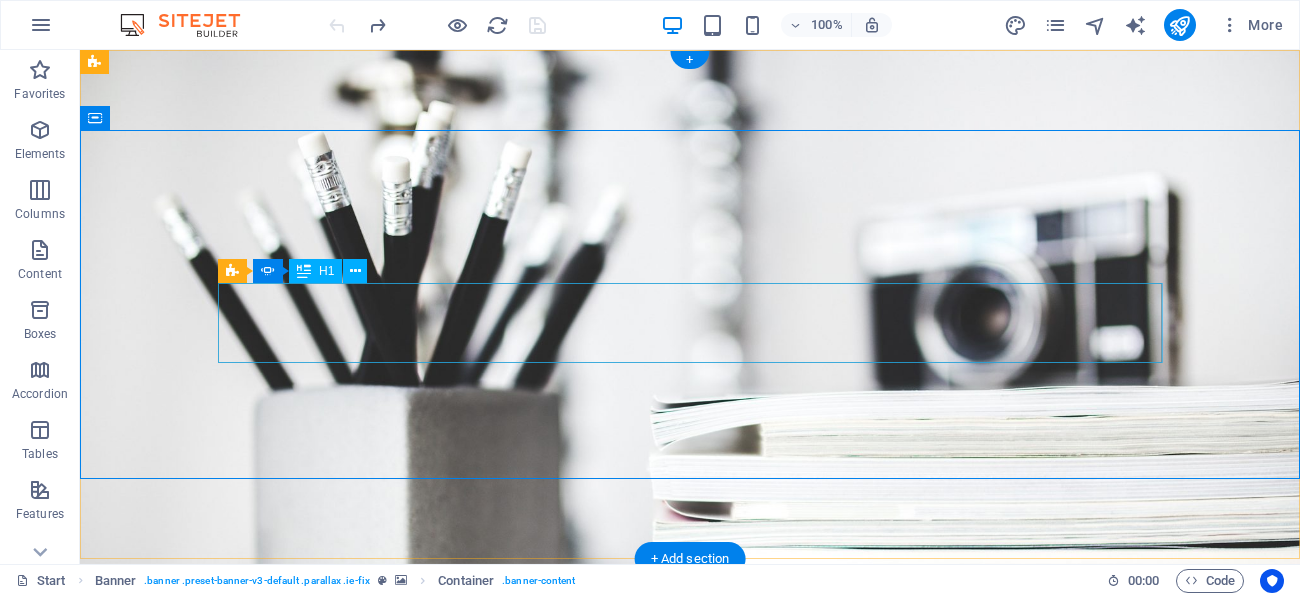 click on "[FIRST]'S PORTFOLIO" at bounding box center (-255, 916) 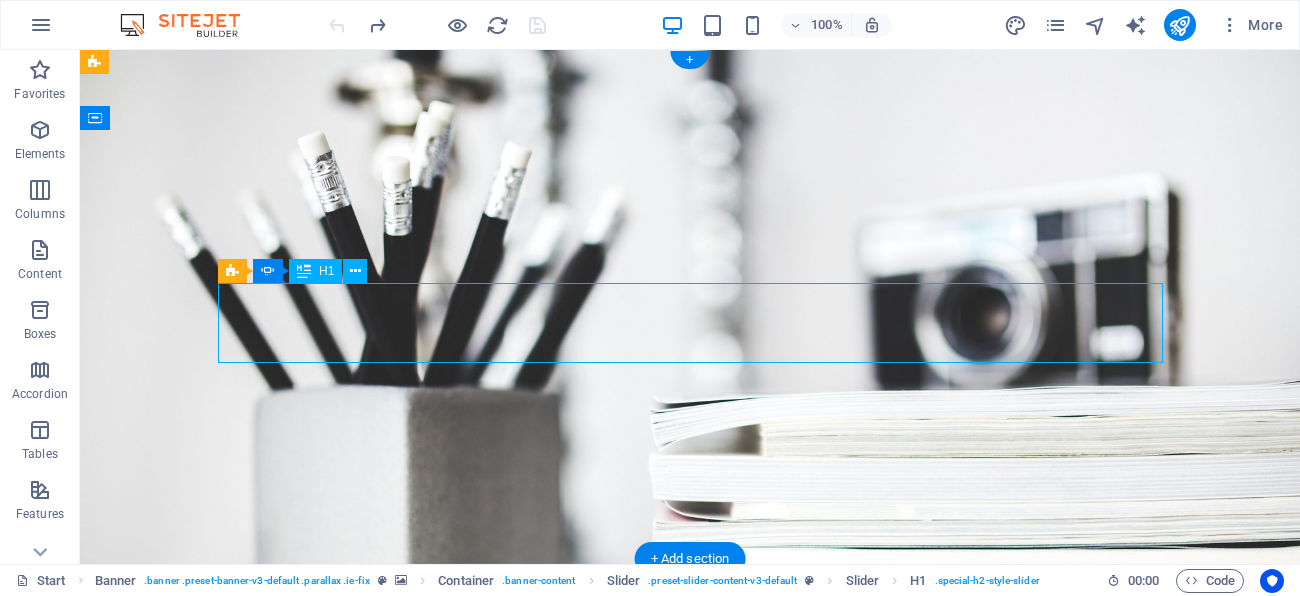 click on "[FIRST]'S PORTFOLIO" at bounding box center [-255, 916] 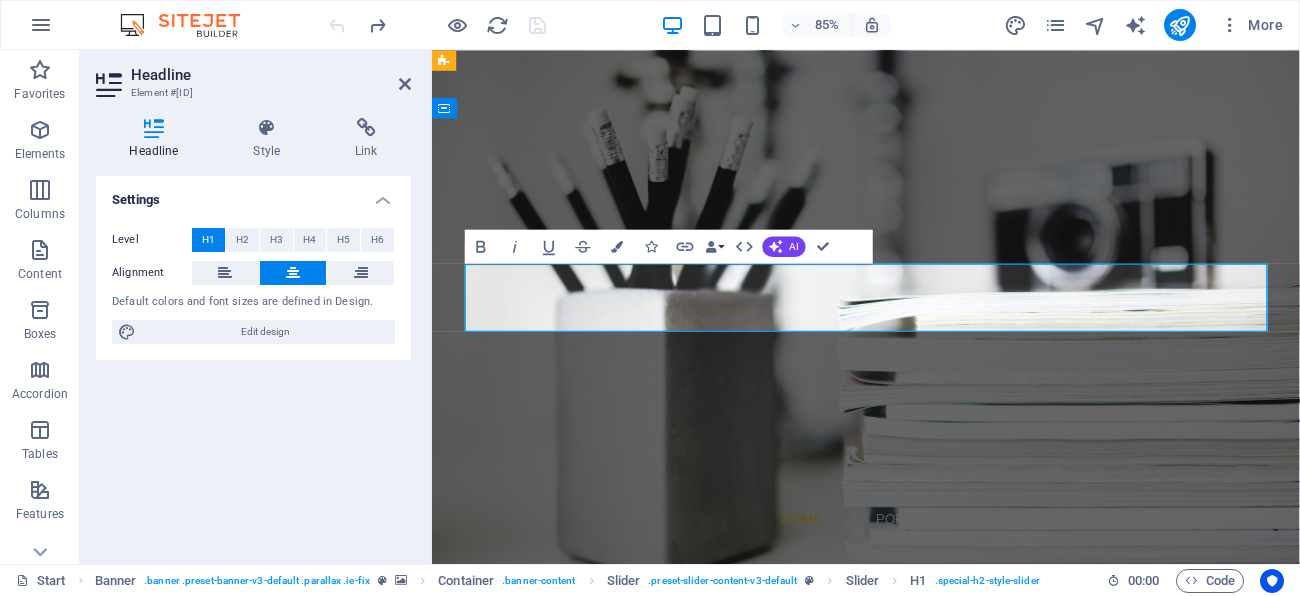 click on "[FIRST]'S PORTFOLIO" at bounding box center [-2, 915] 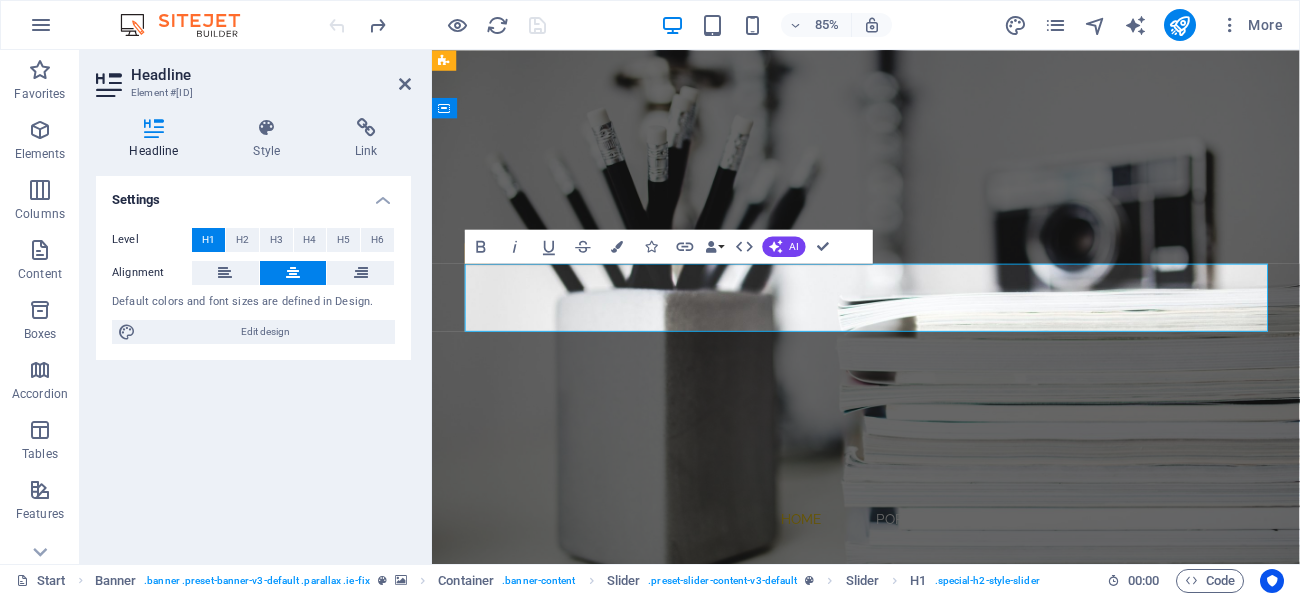 click on "[FIRST]'S PORTFOLIO" at bounding box center [-2, 915] 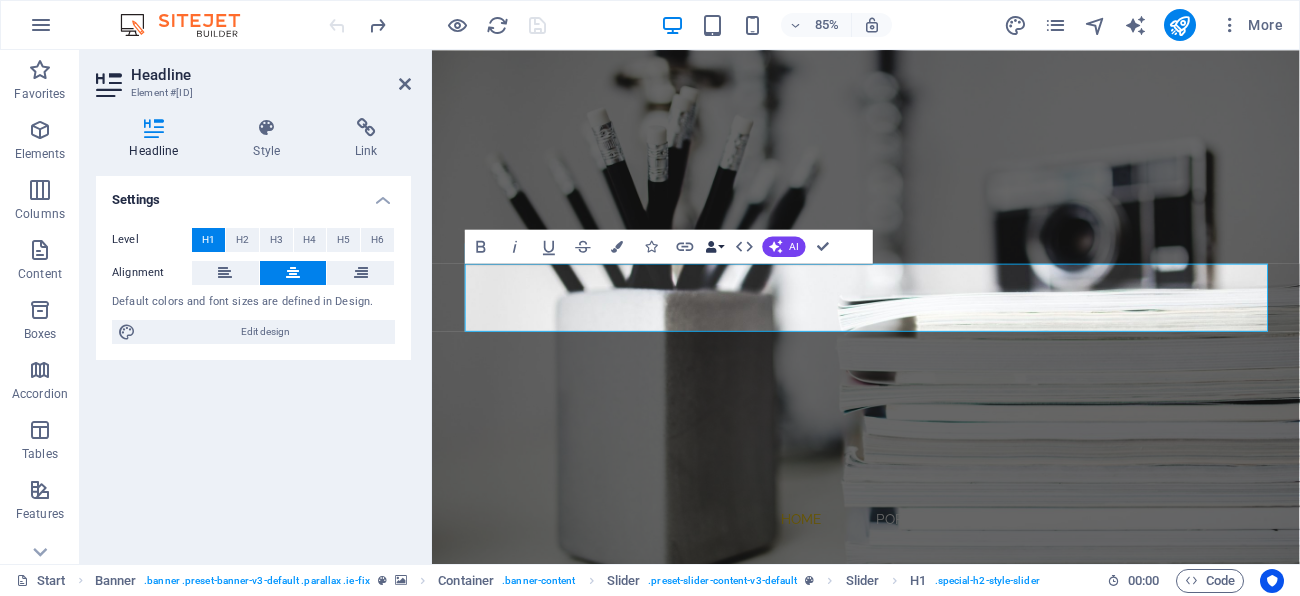 click on "Data Bindings" at bounding box center (715, 246) 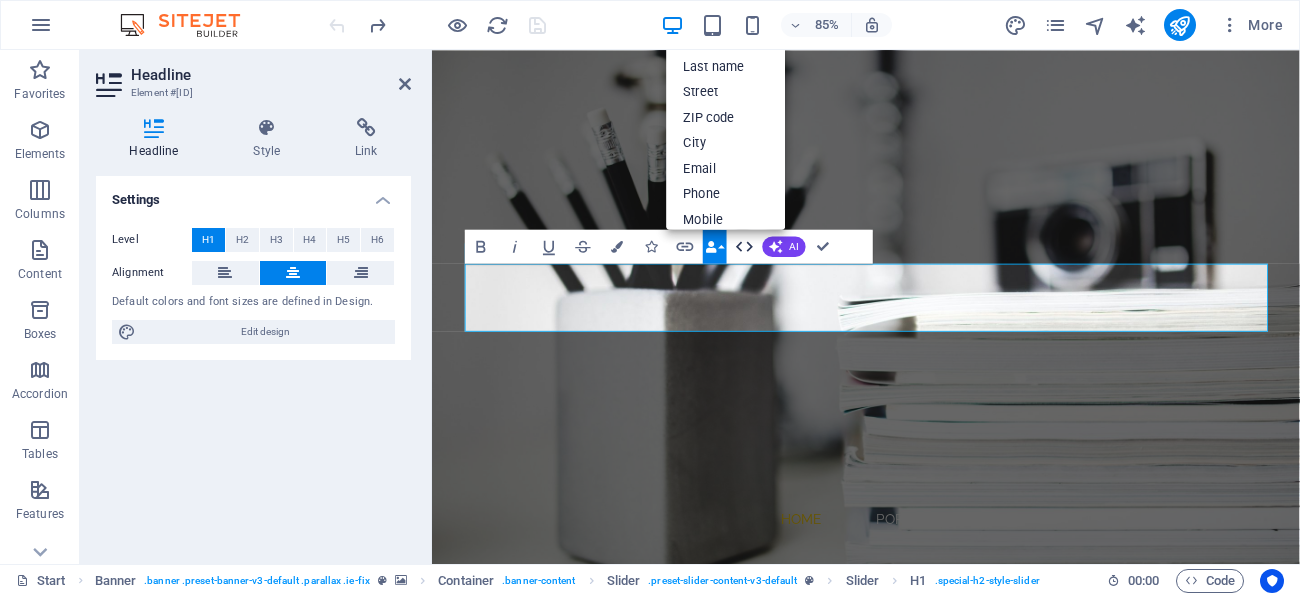 click 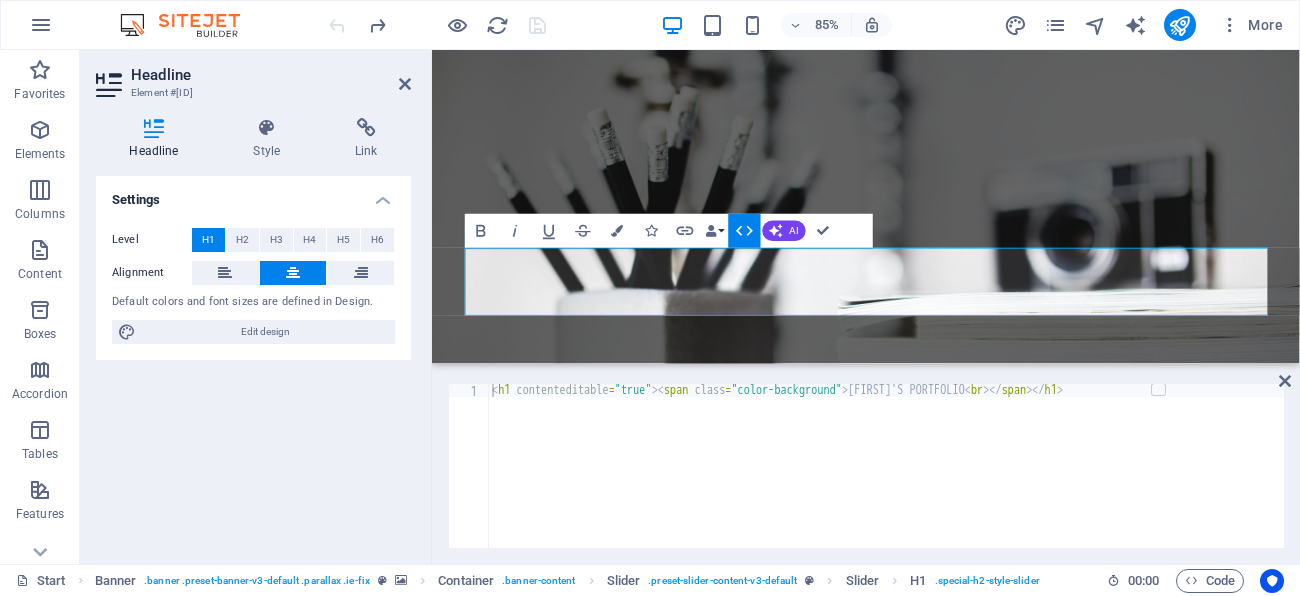 click 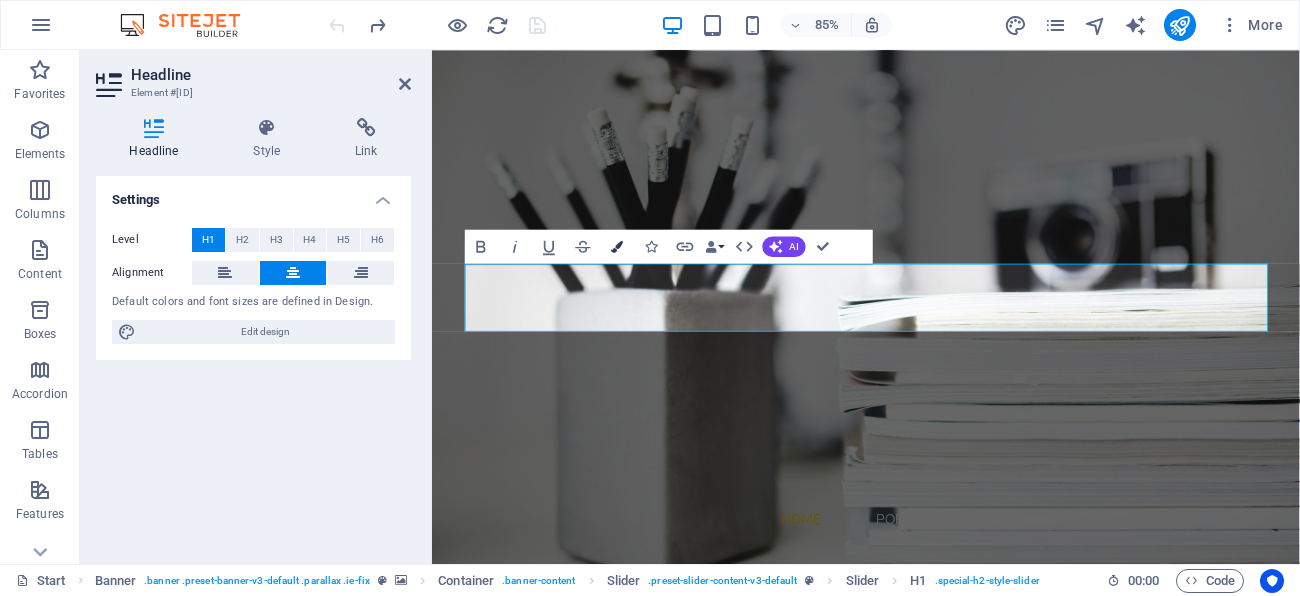 click at bounding box center [617, 246] 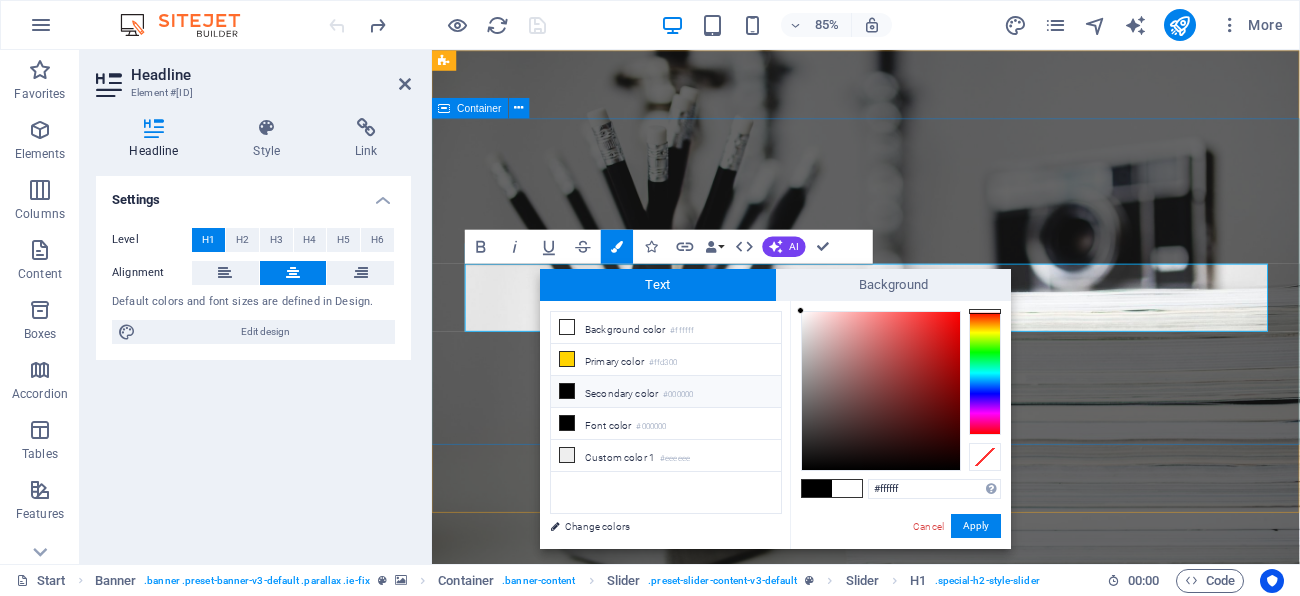 click on "Welcome My Portfolio [FIRST]'S PORTFOLIO Photographer" at bounding box center [942, 817] 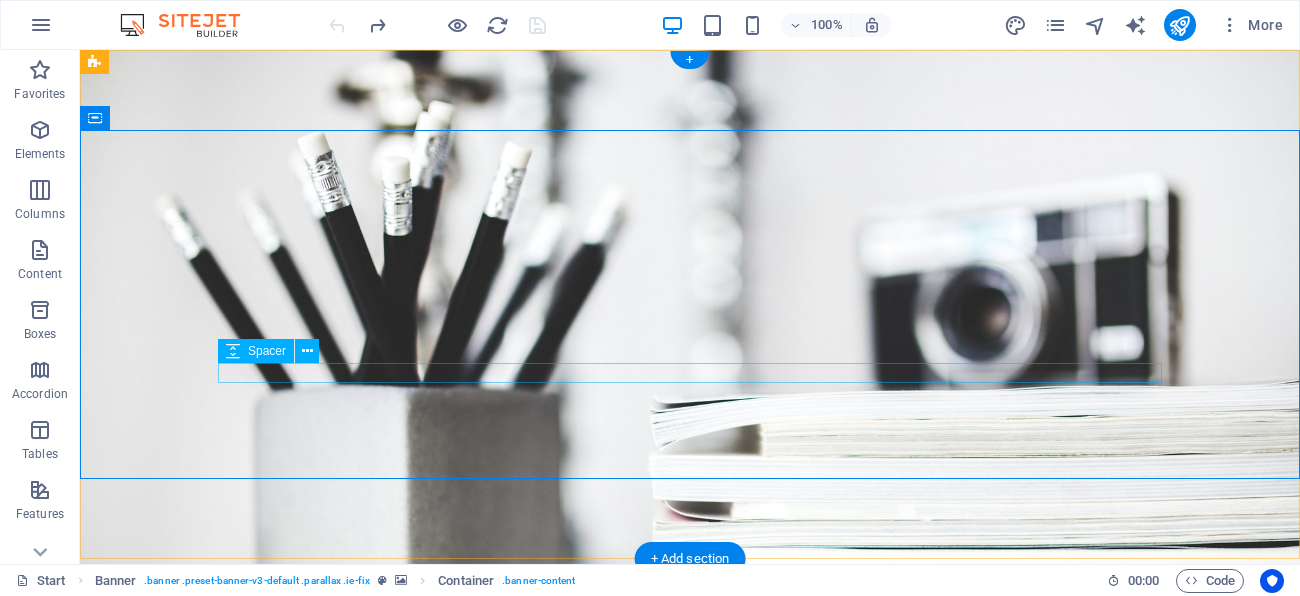 click at bounding box center (690, 886) 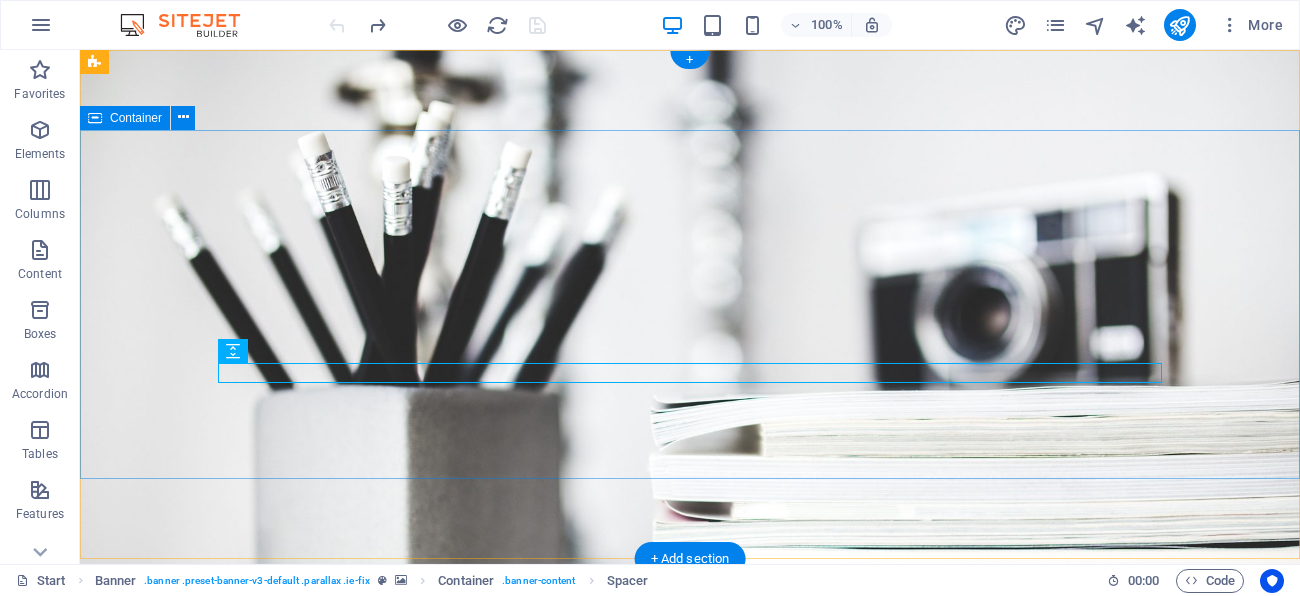 click on "Welcome My Portfolio [FIRST]'S PORTFOLIO Photographer" at bounding box center [690, 817] 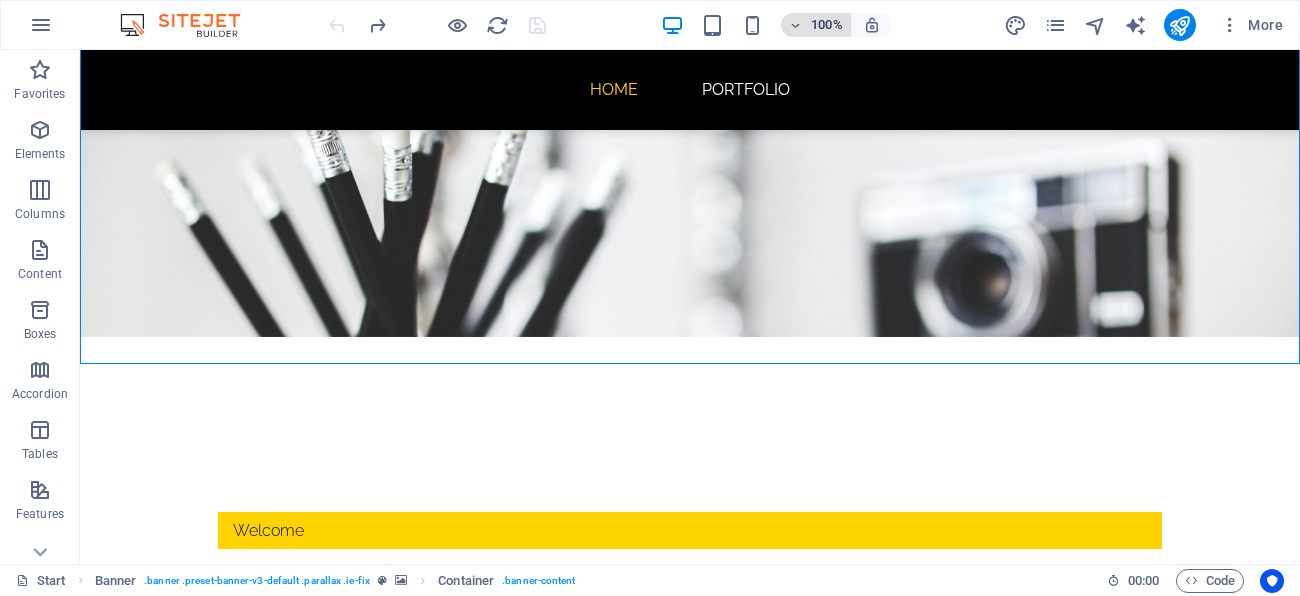 scroll, scrollTop: 71, scrollLeft: 0, axis: vertical 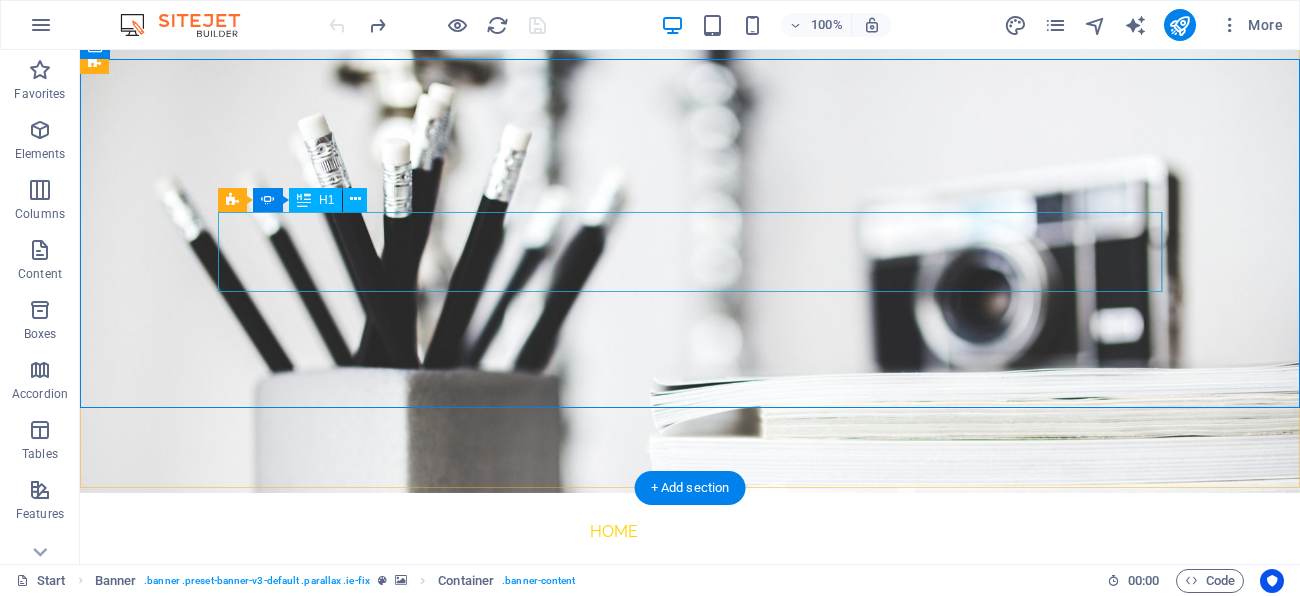 click on "[FIRST]'S PORTFOLIO" at bounding box center (-255, 845) 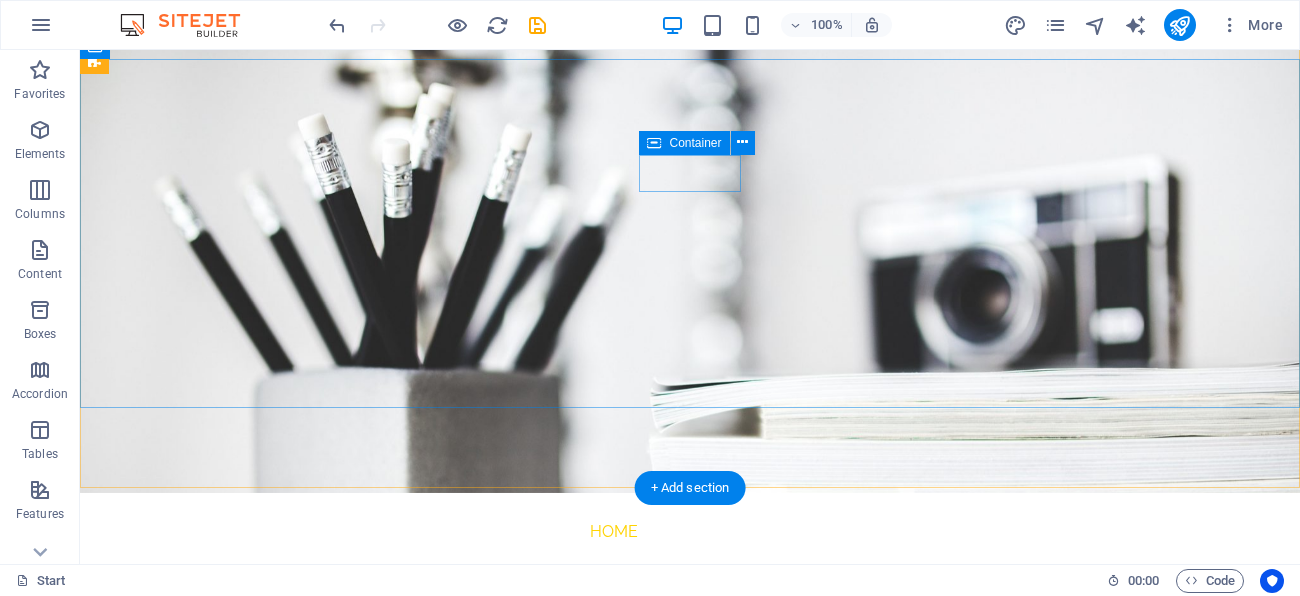 click on "Welcome" at bounding box center (690, 686) 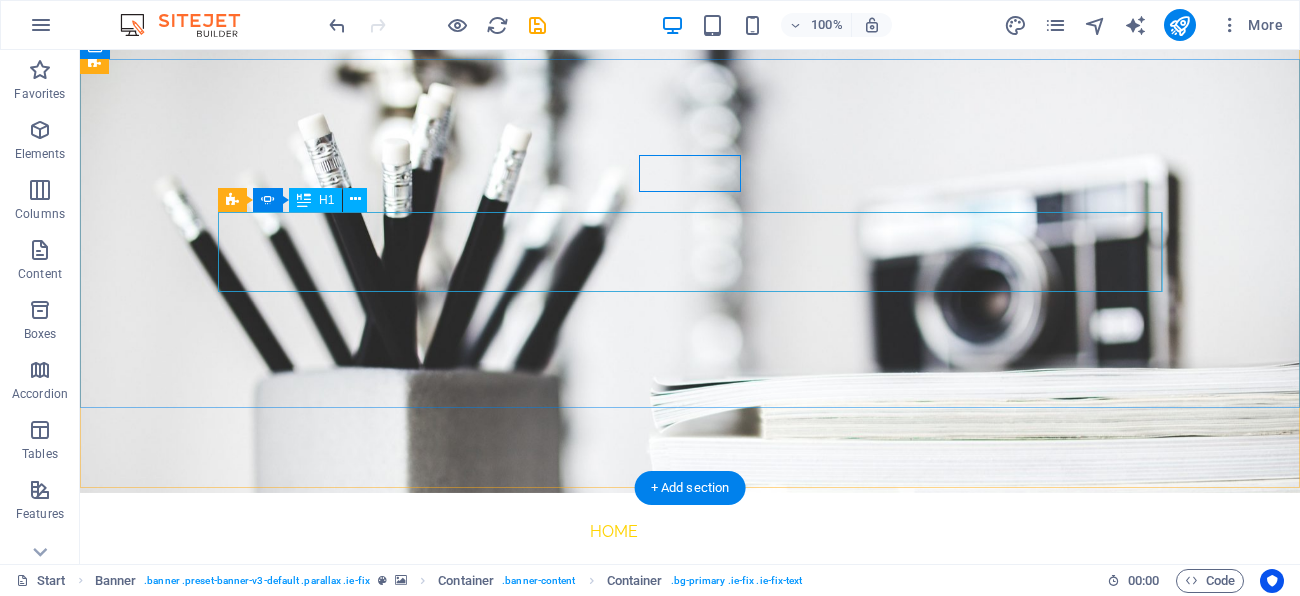 click on "Photographer" at bounding box center [-1200, 987] 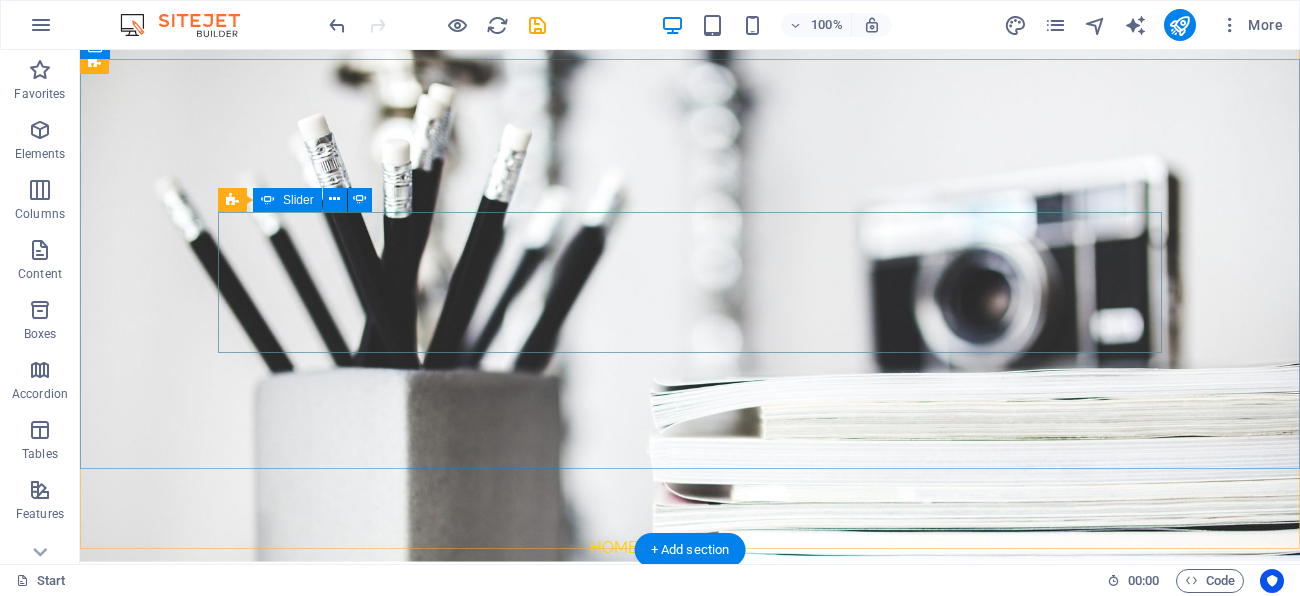 click on "Drop content here or  Add elements  Paste clipboard" at bounding box center [-1200, 1034] 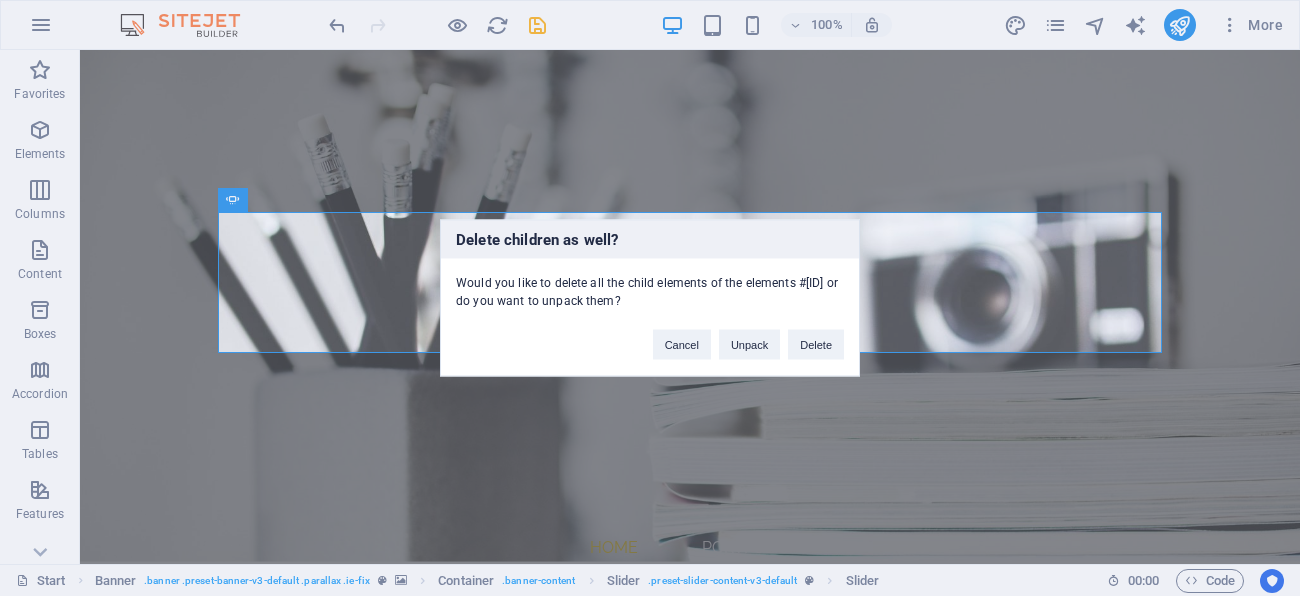 click on "Cancel Unpack Delete" at bounding box center [748, 335] 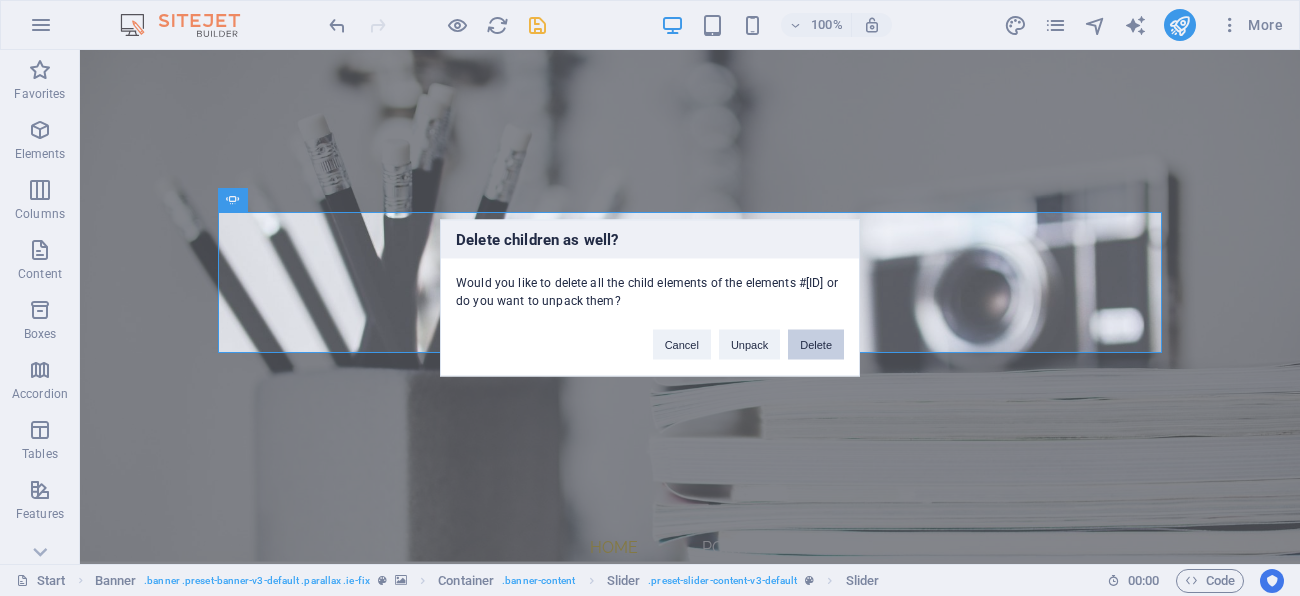 click on "Delete" at bounding box center [816, 345] 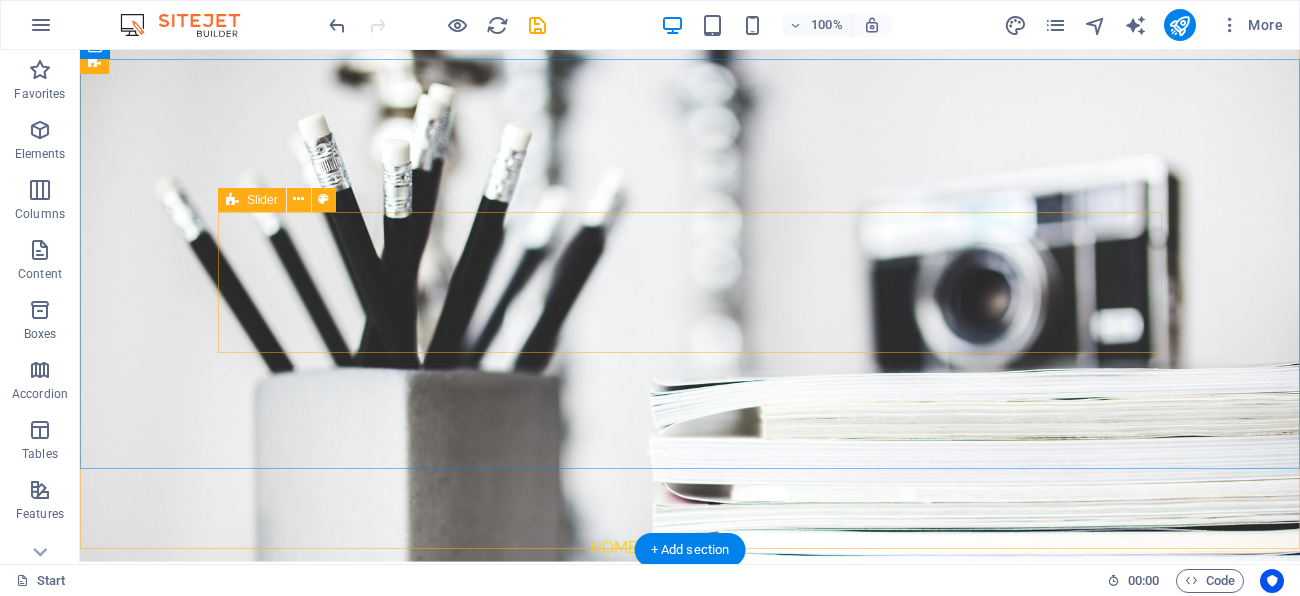 click on "Drop content here or  Add elements  Paste clipboard" at bounding box center (690, 812) 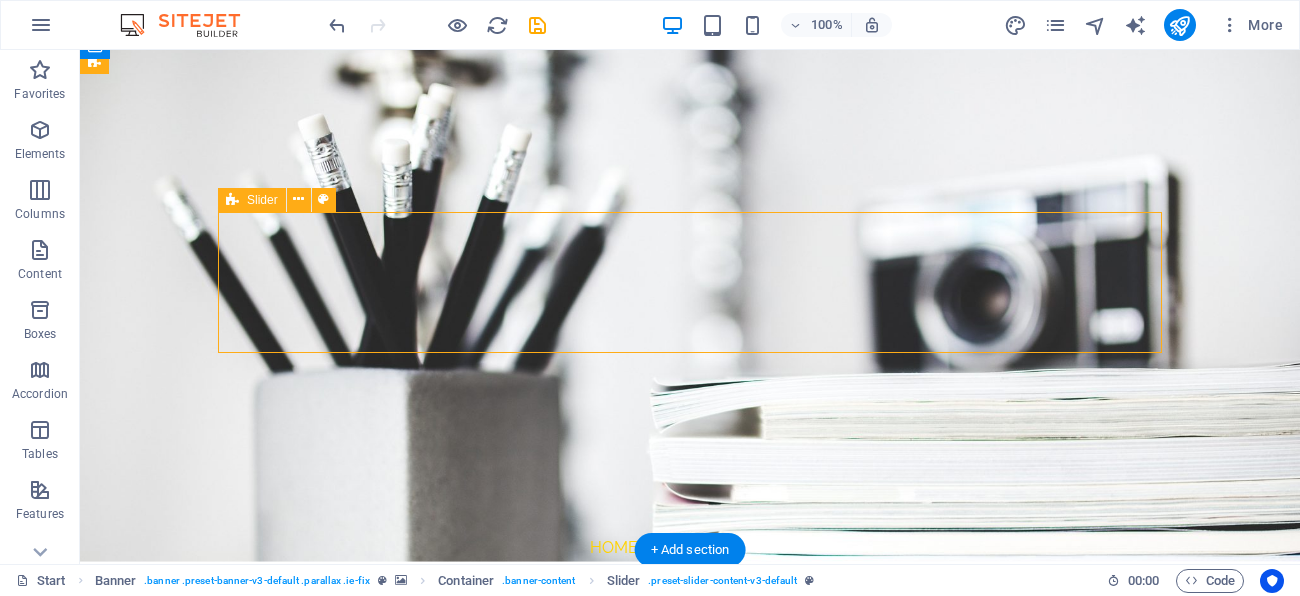 click on "Drop content here or  Add elements  Paste clipboard" at bounding box center [690, 812] 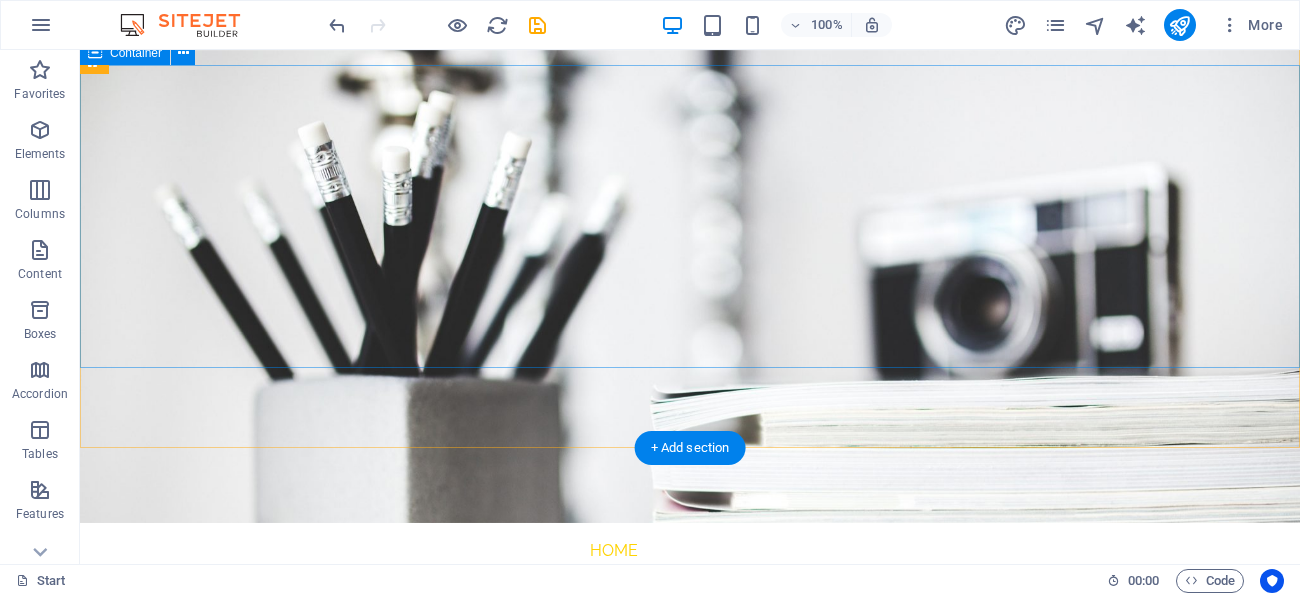 scroll, scrollTop: 39, scrollLeft: 0, axis: vertical 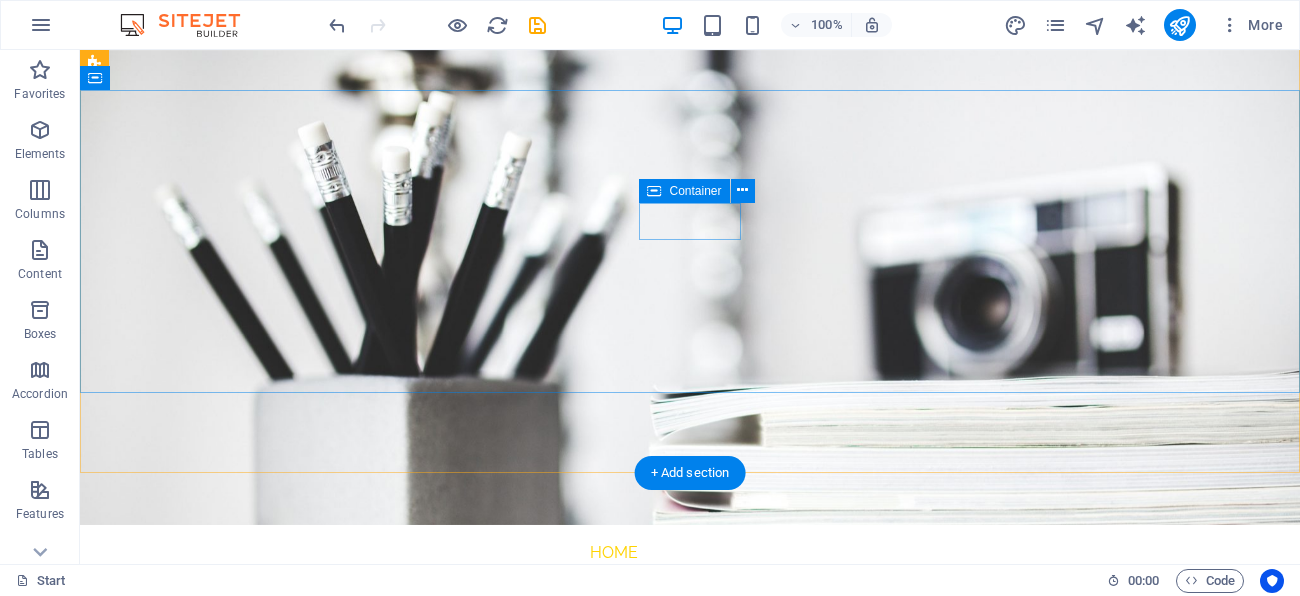 click on "Welcome" at bounding box center (690, 707) 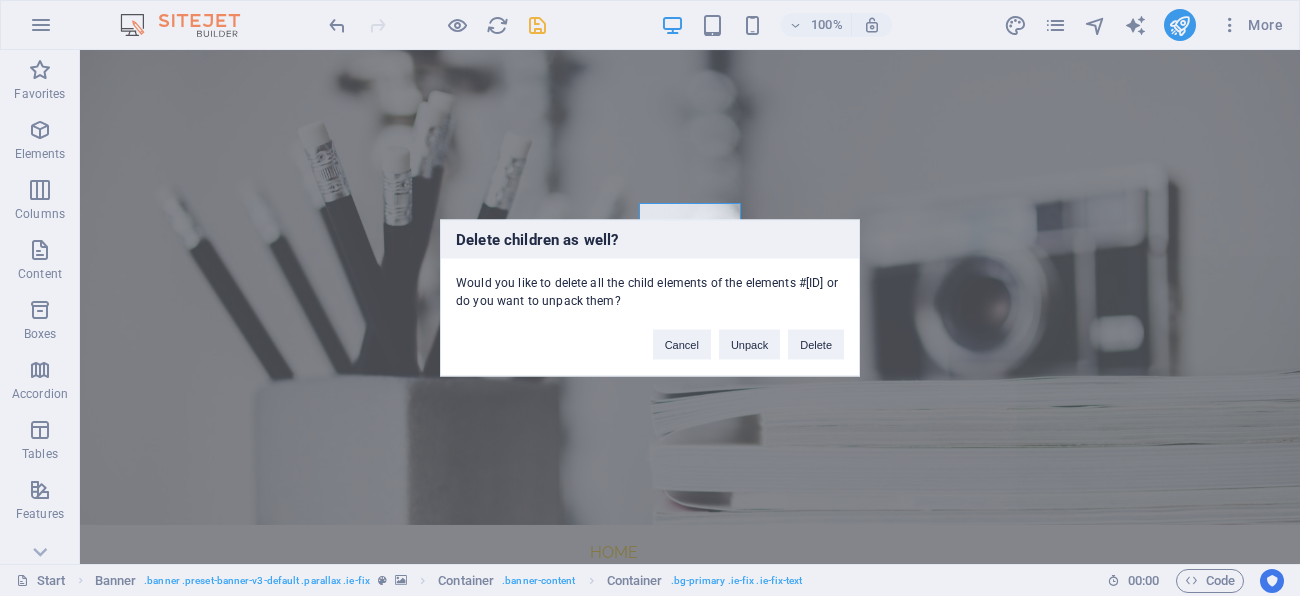 type 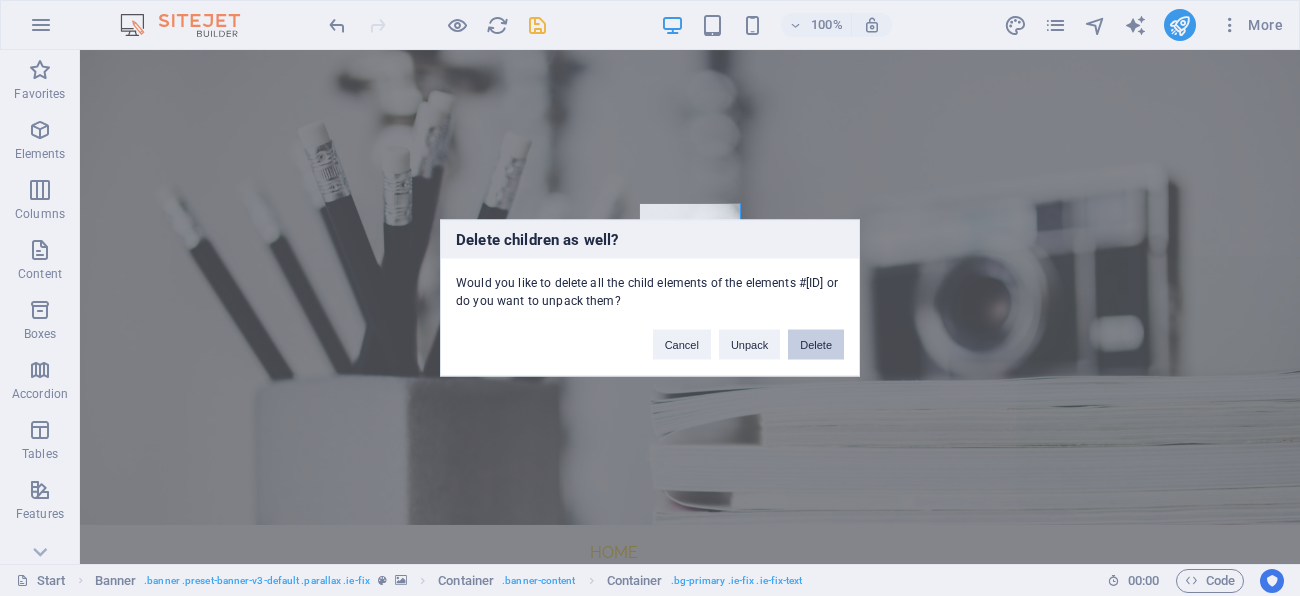 click on "Delete" at bounding box center [816, 345] 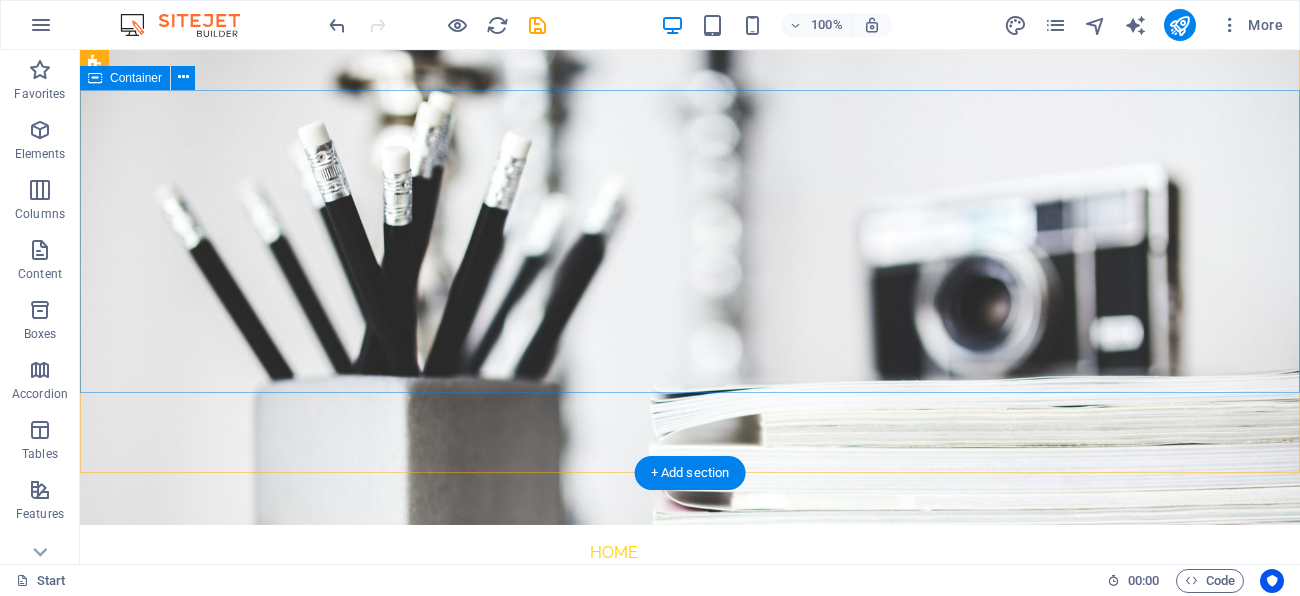 click at bounding box center [690, 709] 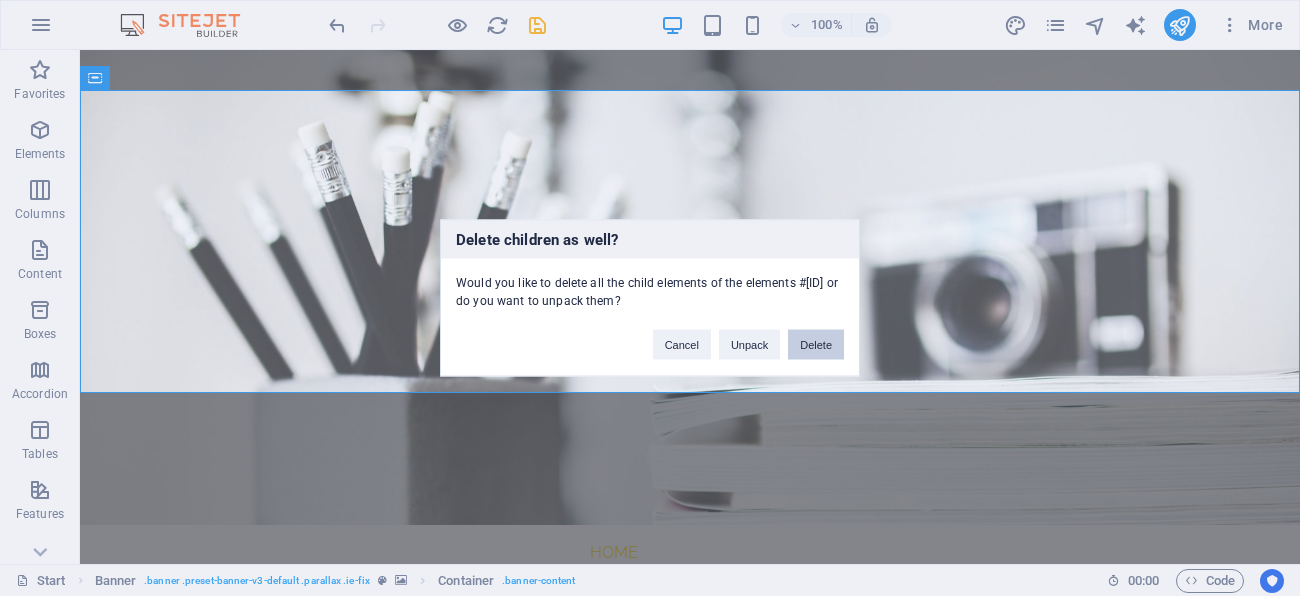 click on "Delete" at bounding box center [816, 345] 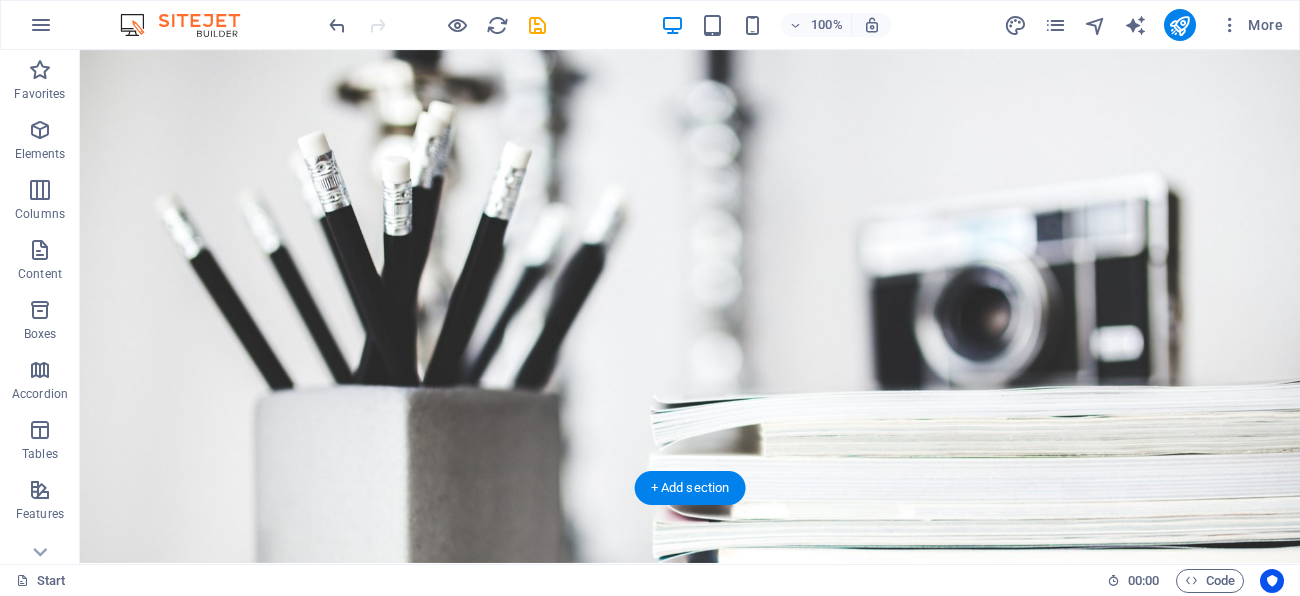 scroll, scrollTop: 0, scrollLeft: 0, axis: both 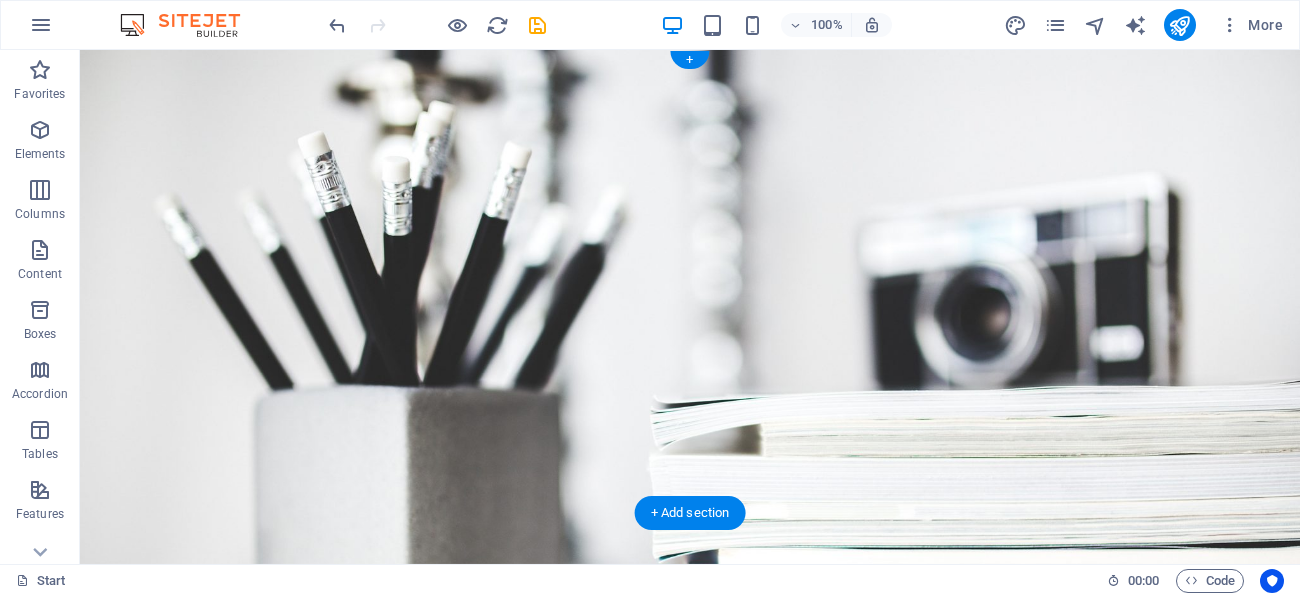 click at bounding box center [690, 307] 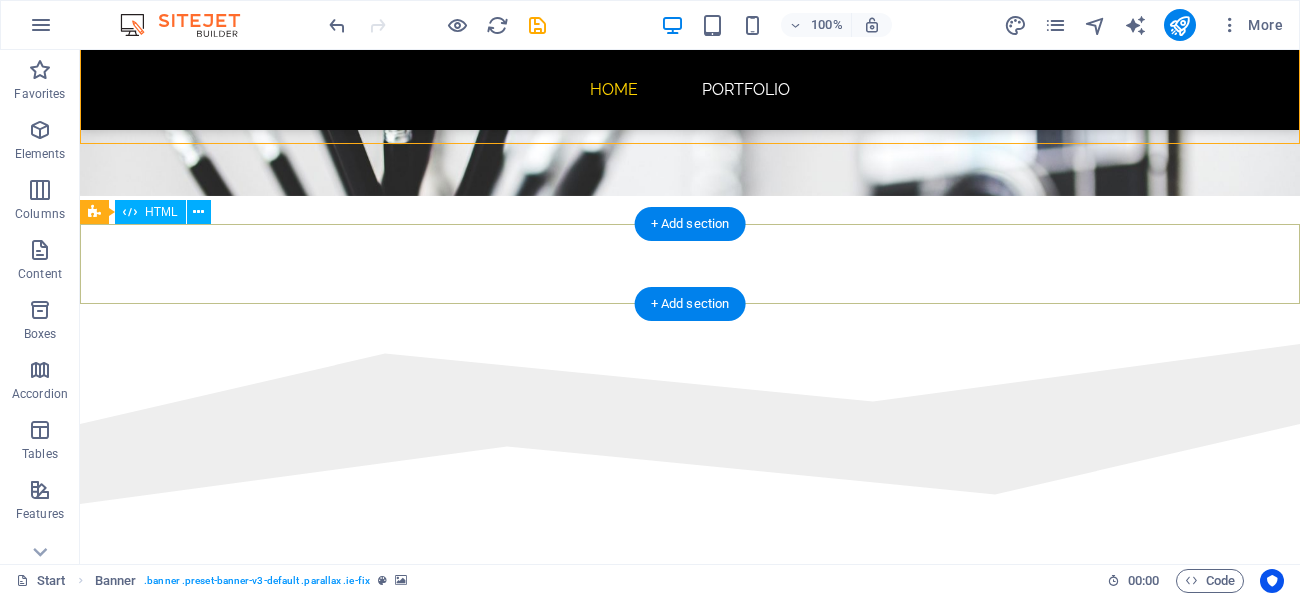 click at bounding box center [690, 464] 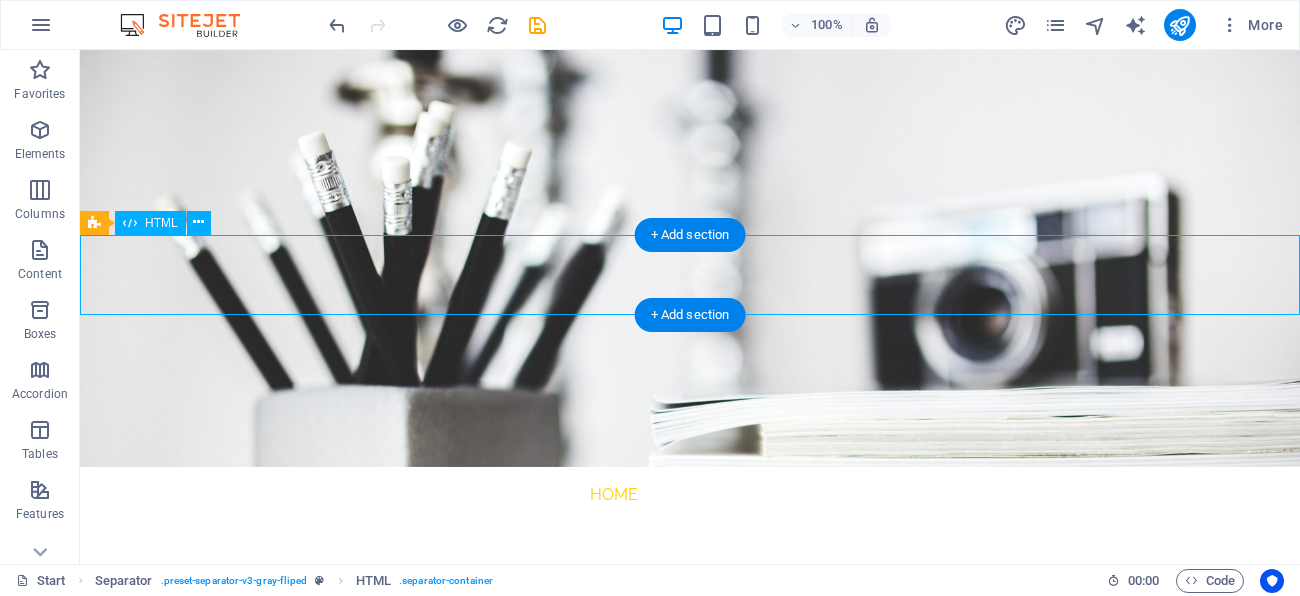 scroll, scrollTop: 0, scrollLeft: 0, axis: both 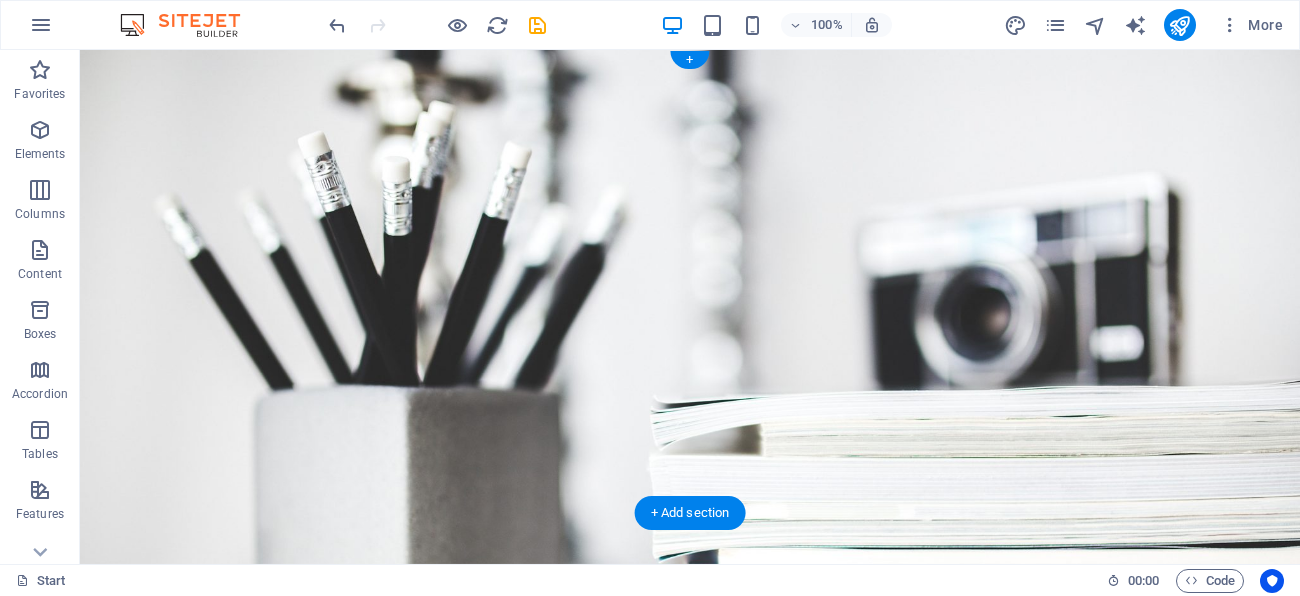 click at bounding box center (690, 307) 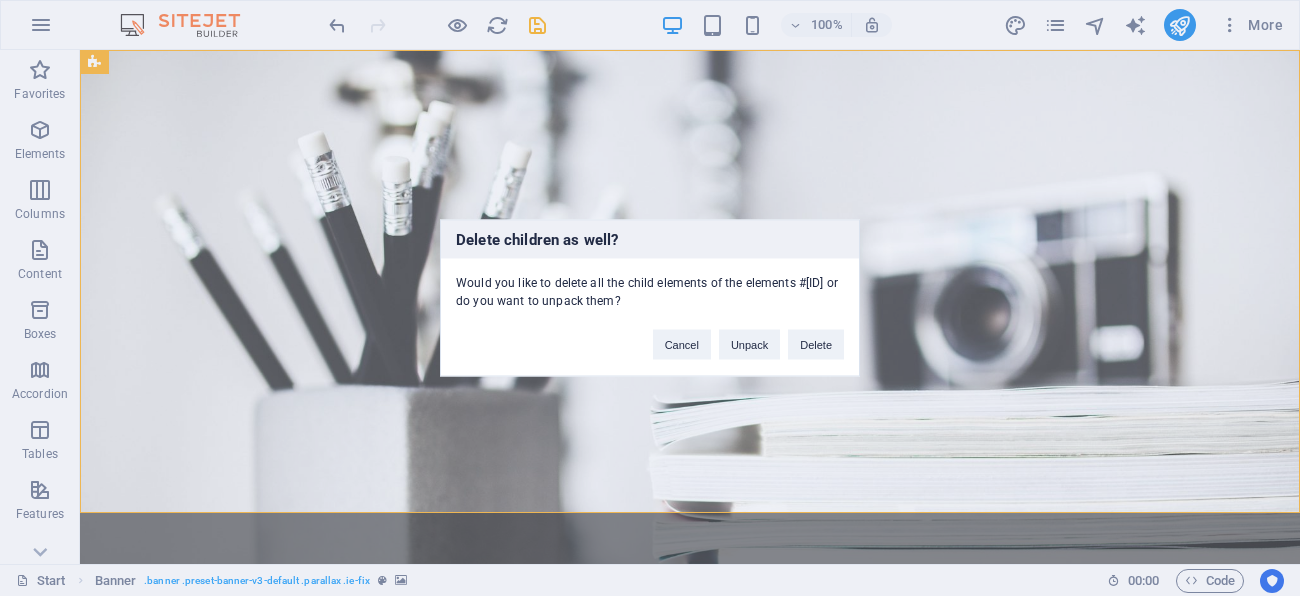 type 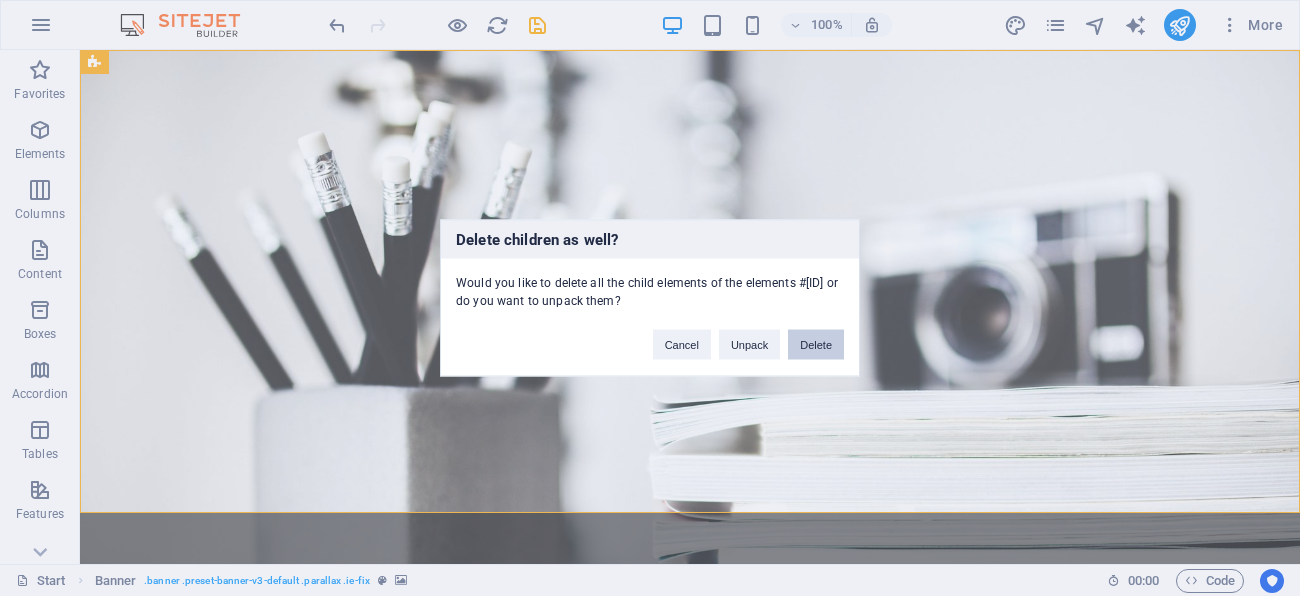 click on "Delete" at bounding box center (816, 345) 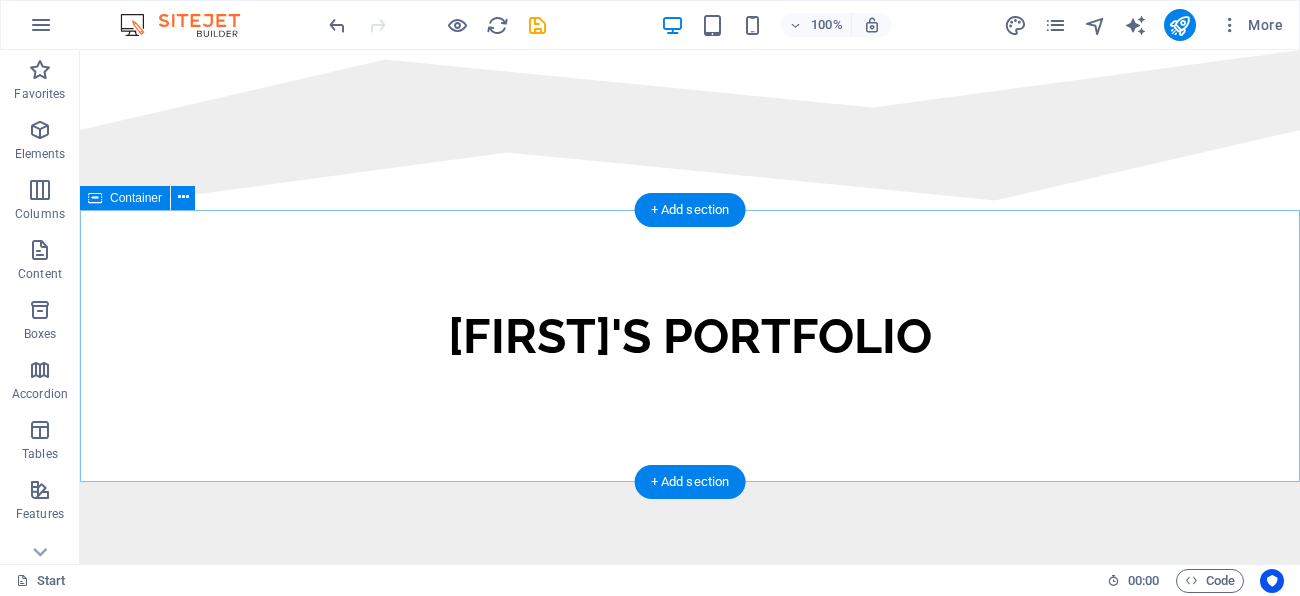 scroll, scrollTop: 0, scrollLeft: 0, axis: both 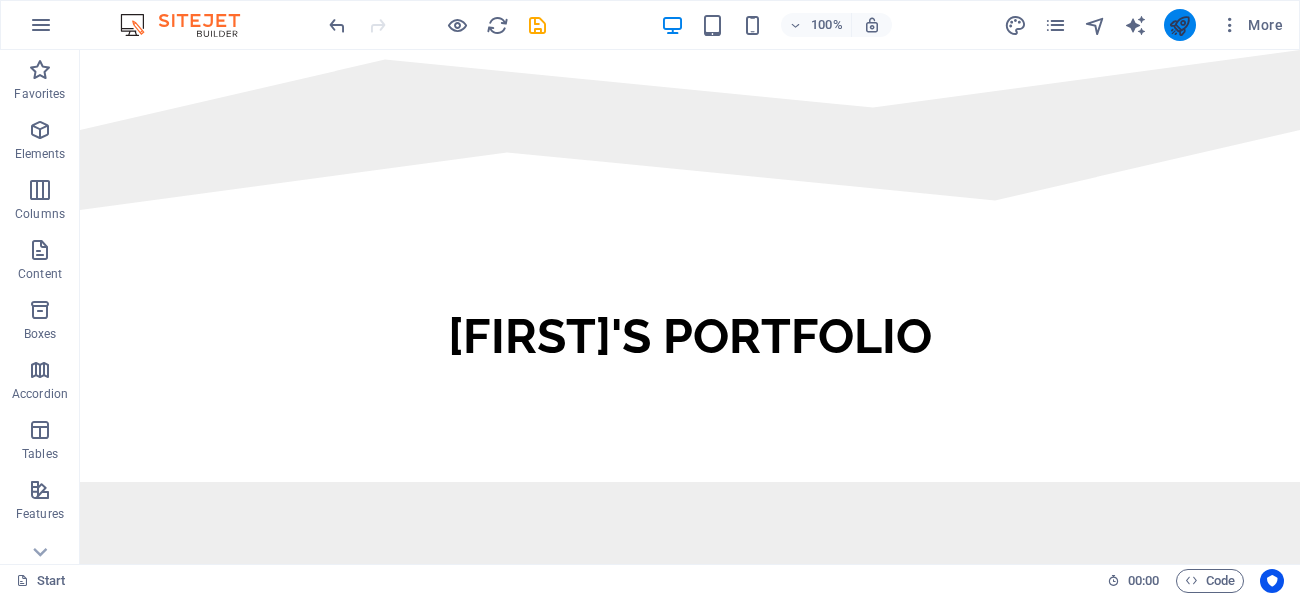 click at bounding box center [1180, 25] 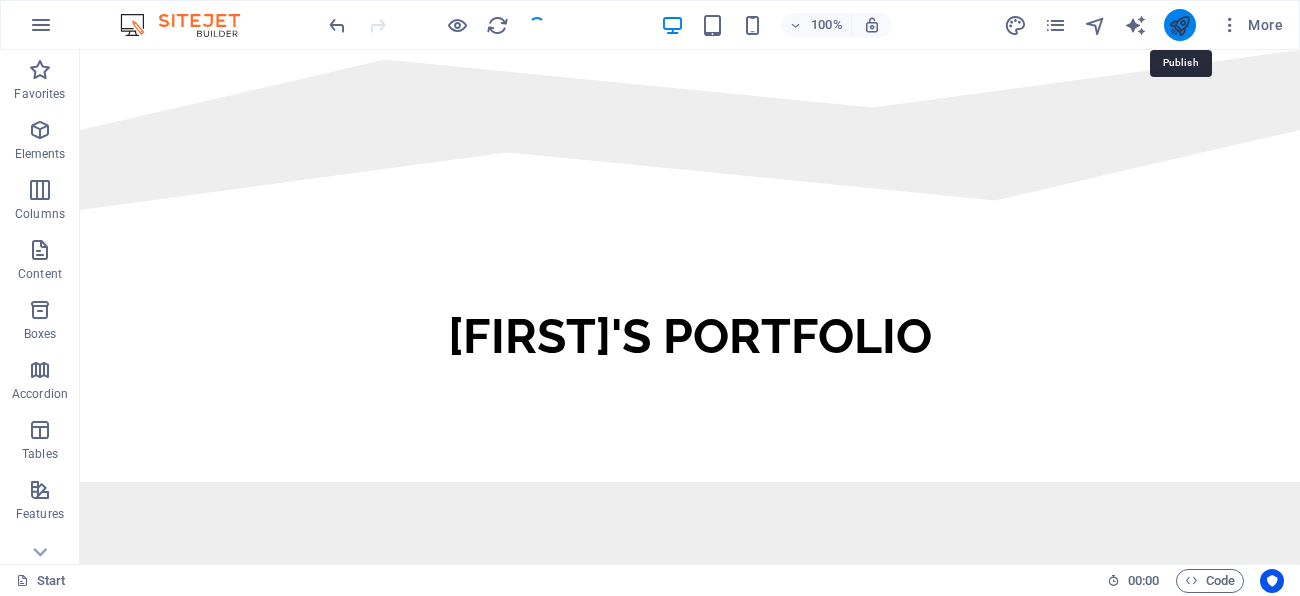 click at bounding box center [1179, 25] 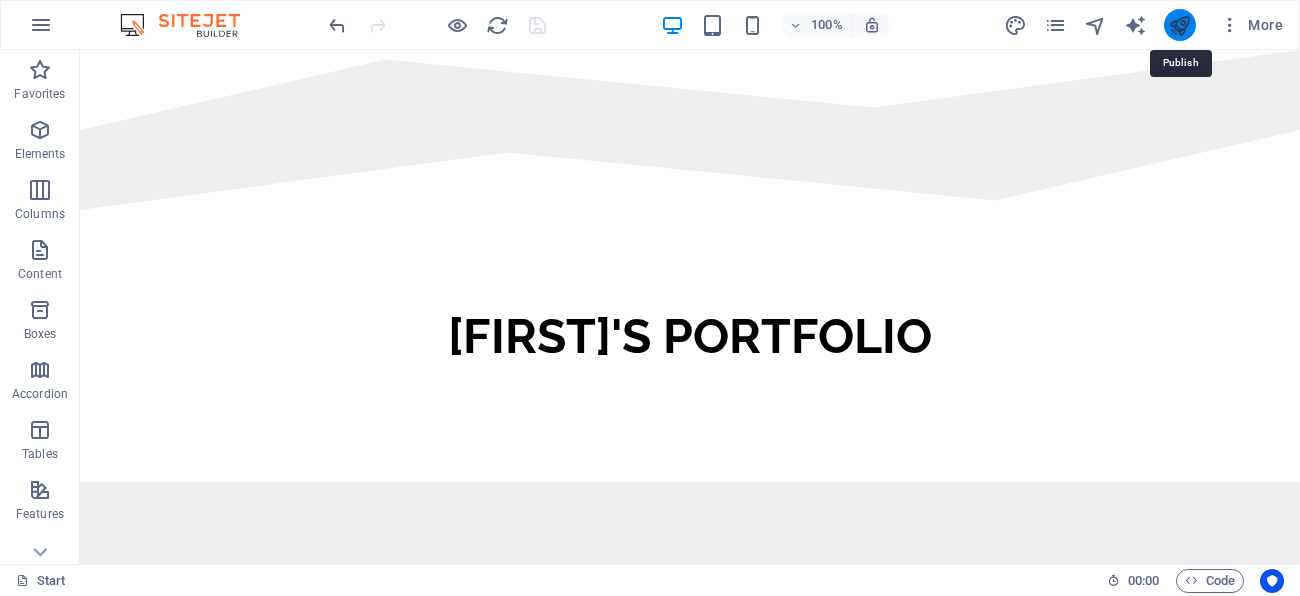 click at bounding box center (1179, 25) 